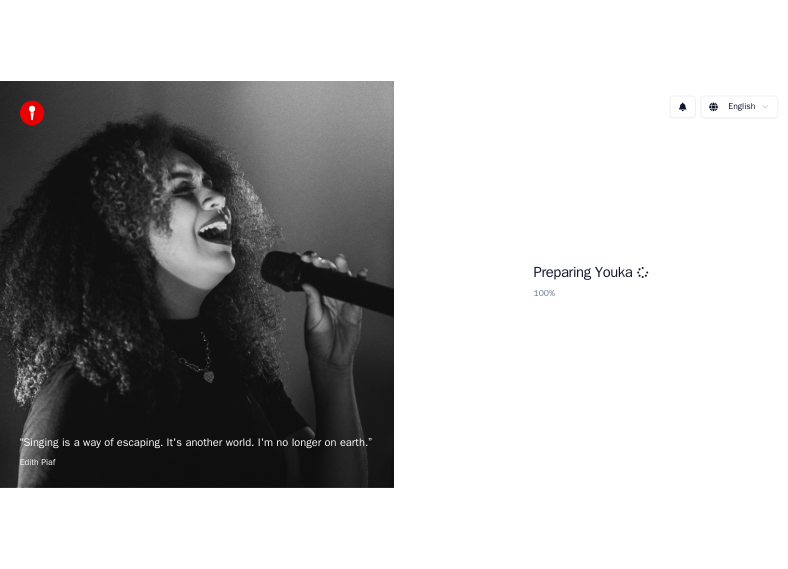 scroll, scrollTop: 0, scrollLeft: 0, axis: both 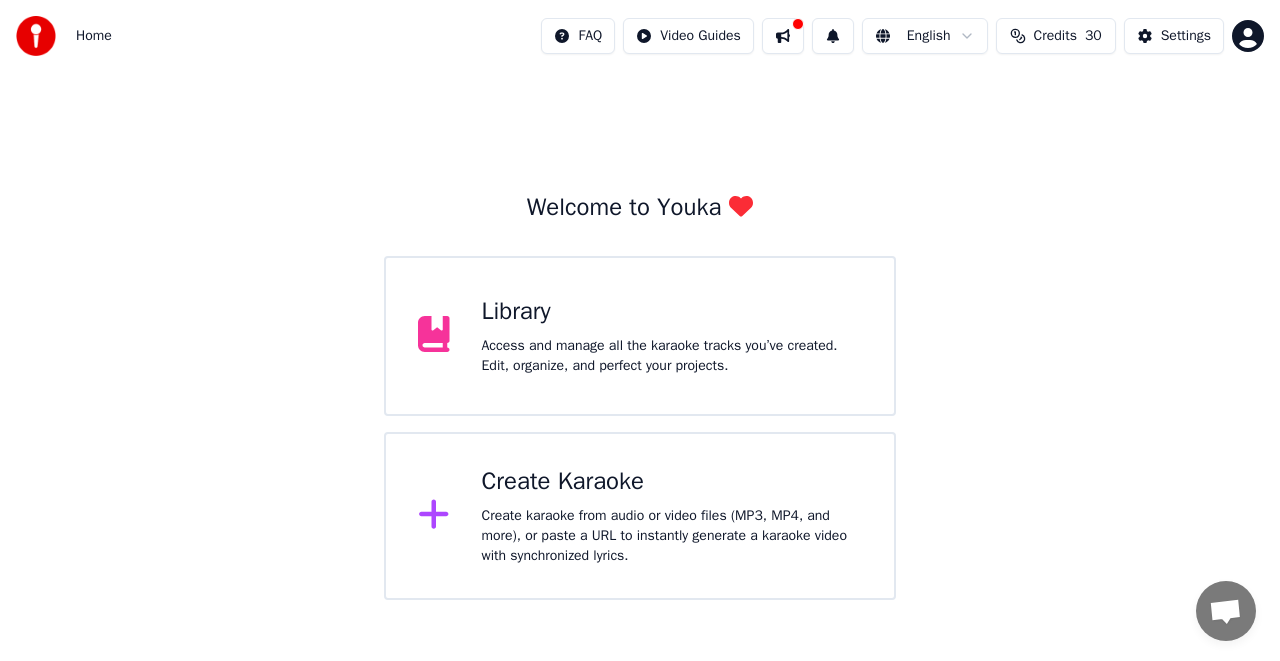 click 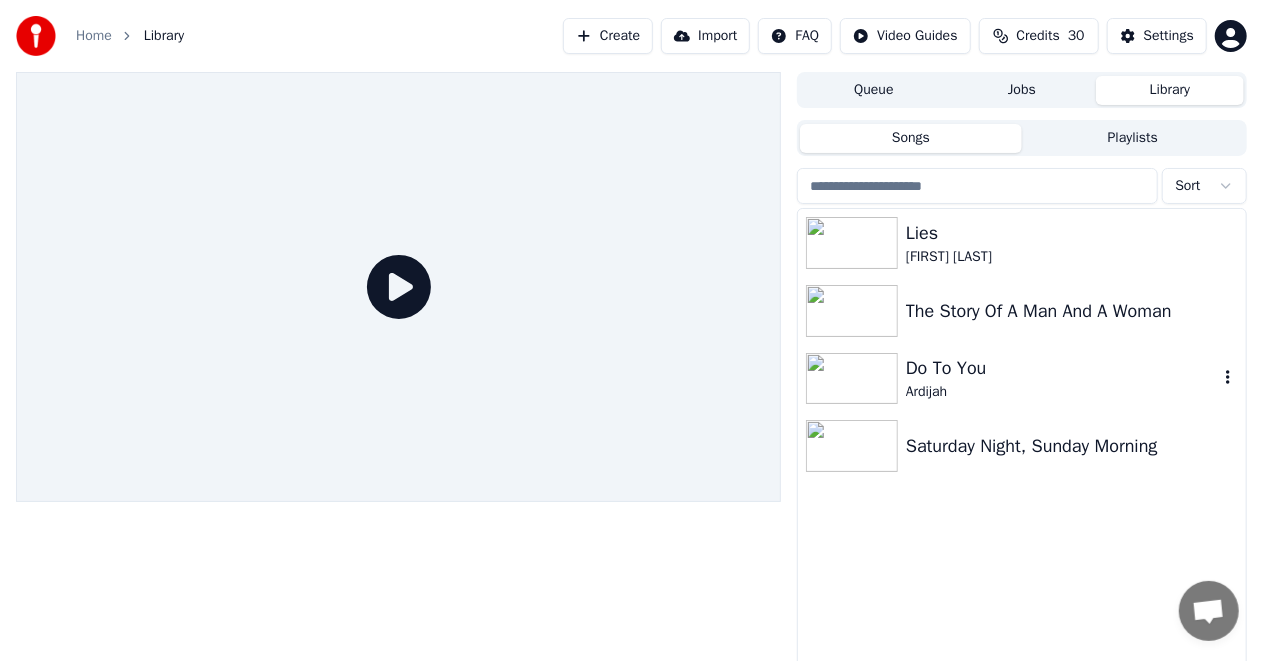 click at bounding box center (852, 379) 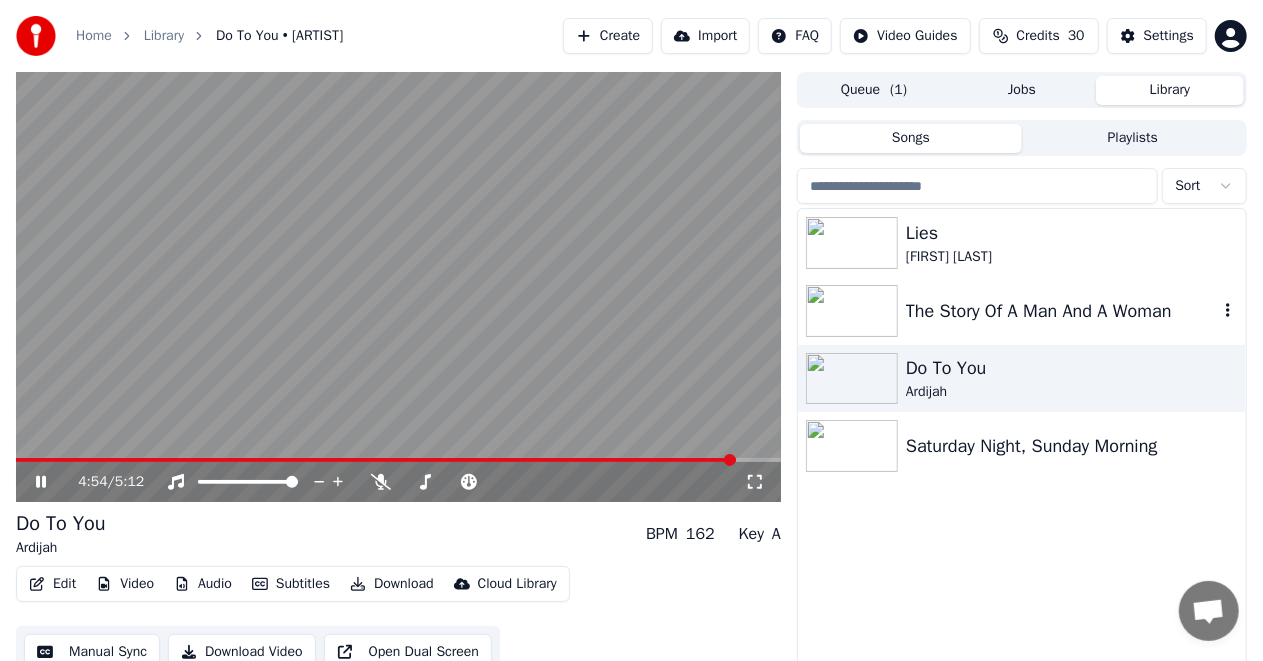 click at bounding box center (852, 311) 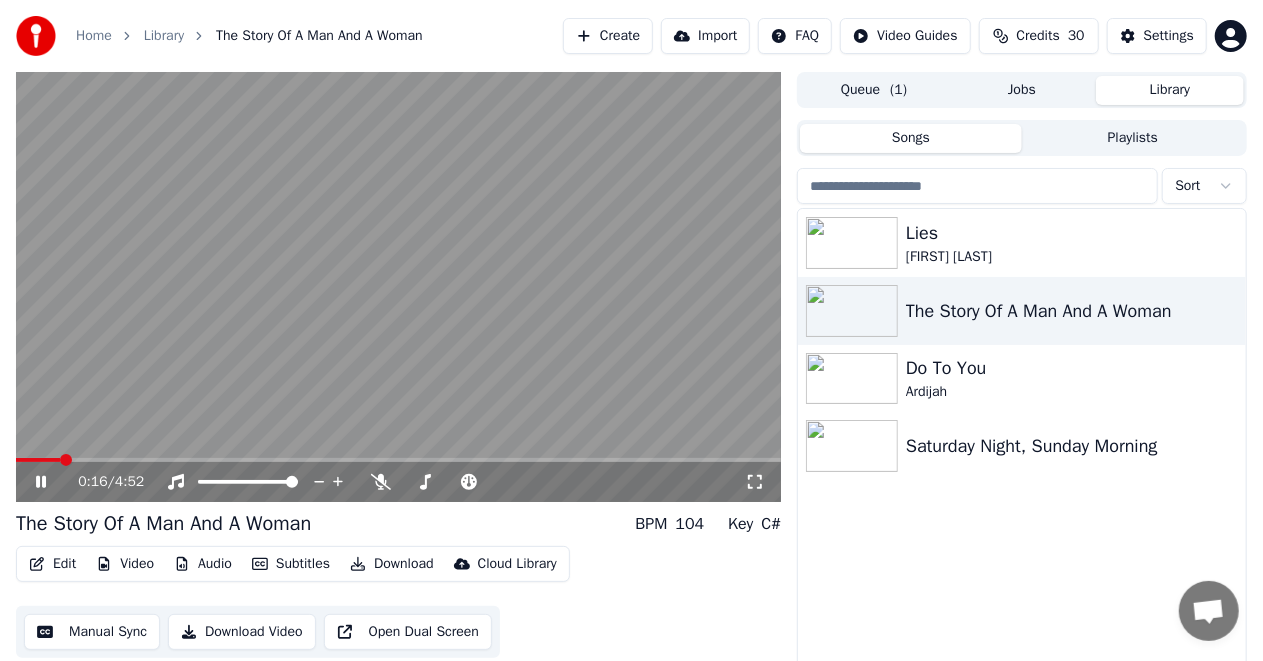 click on "0:16 / 4:52" at bounding box center (398, 482) 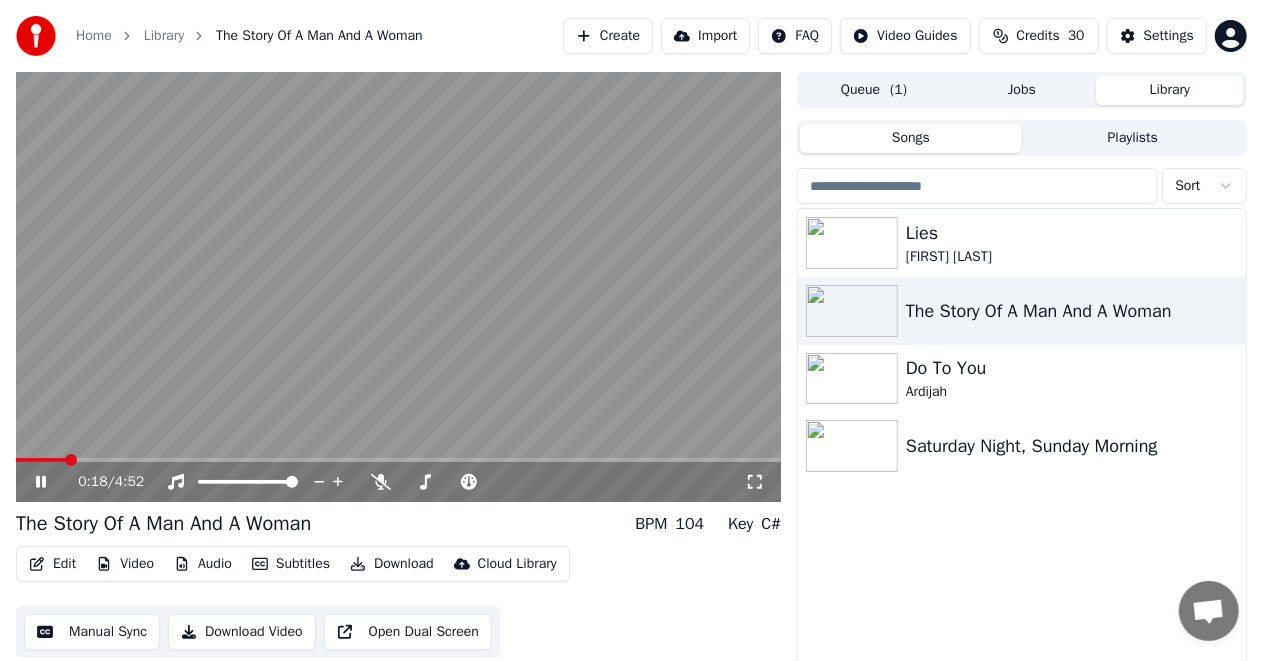 click 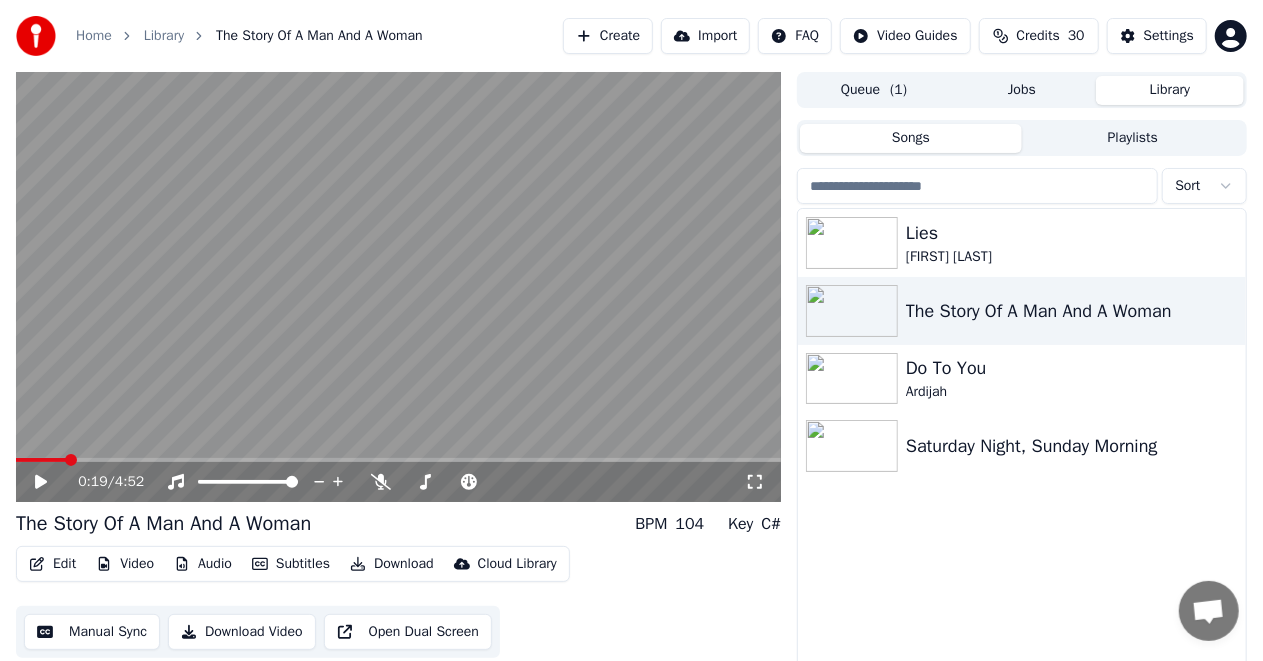click on "Create" at bounding box center [608, 36] 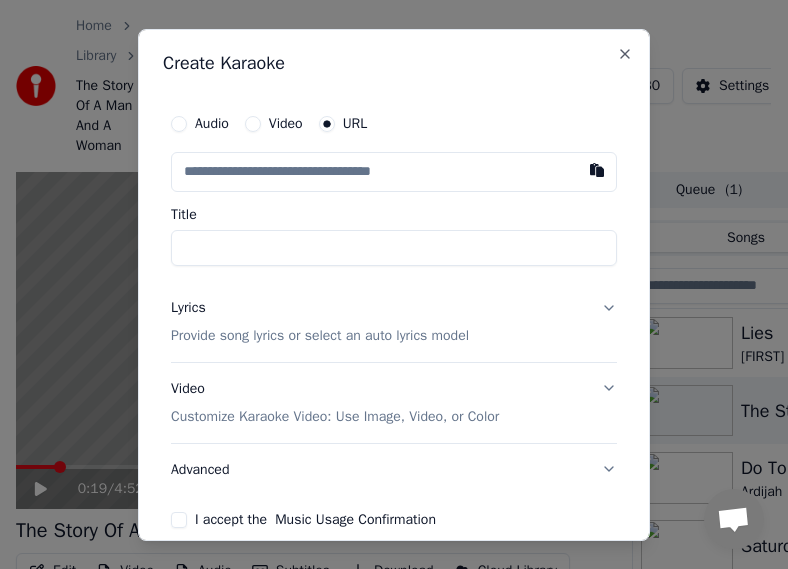 click on "Create Karaoke Audio Video URL Title Lyrics Provide song lyrics or select an auto lyrics model Video Customize Karaoke Video: Use Image, Video, or Color Advanced I accept the   Music Usage Confirmation This will use 5 credits Cancel Create Close" at bounding box center (394, 284) 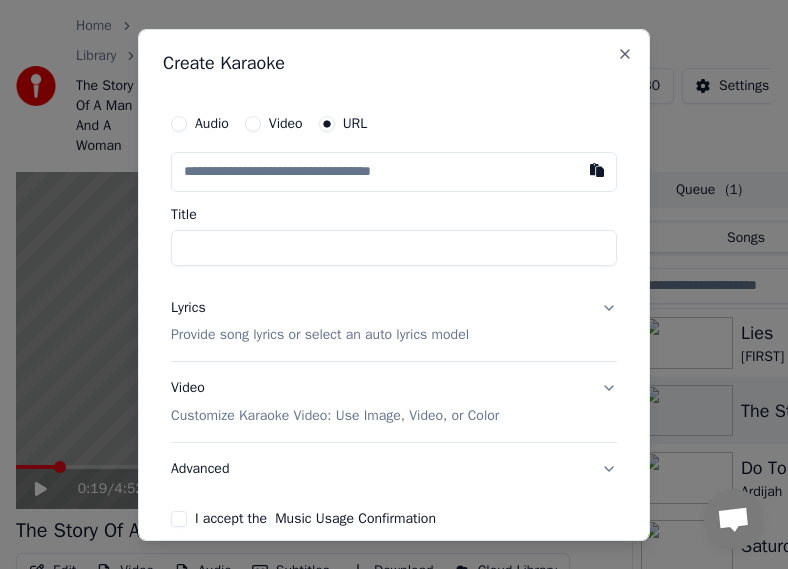click on "Video" at bounding box center (274, 123) 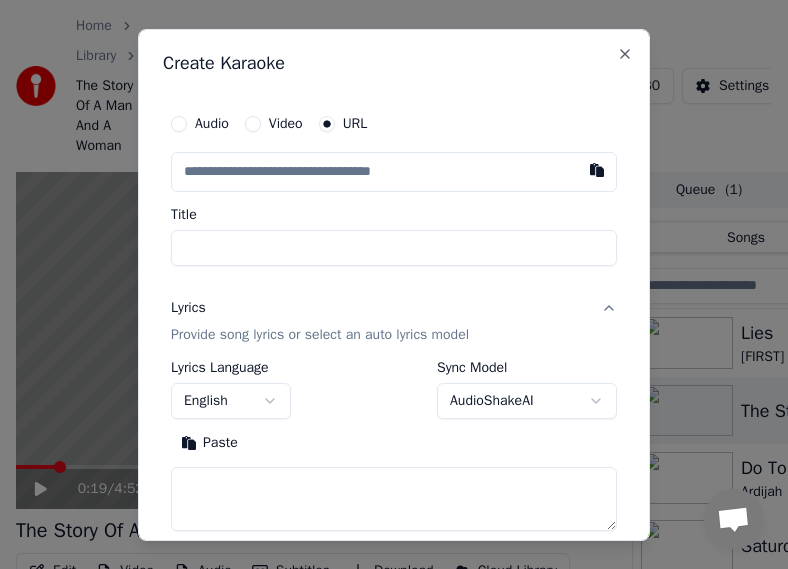 click on "Provide song lyrics or select an auto lyrics model" at bounding box center (320, 335) 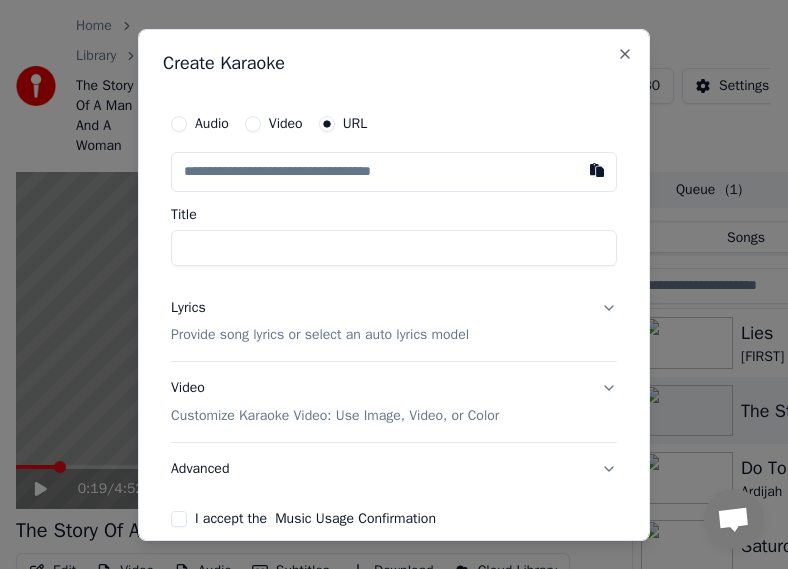 click on "Provide song lyrics or select an auto lyrics model" at bounding box center [320, 335] 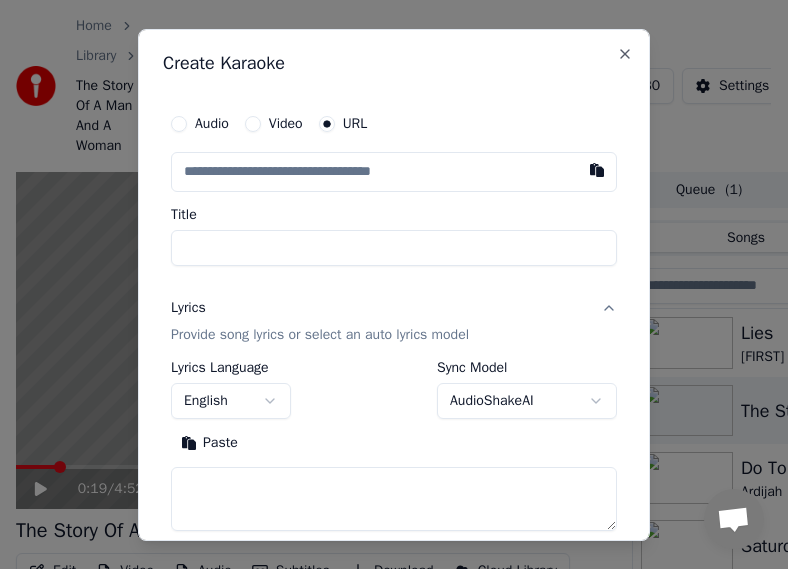 click on "Paste" at bounding box center [209, 443] 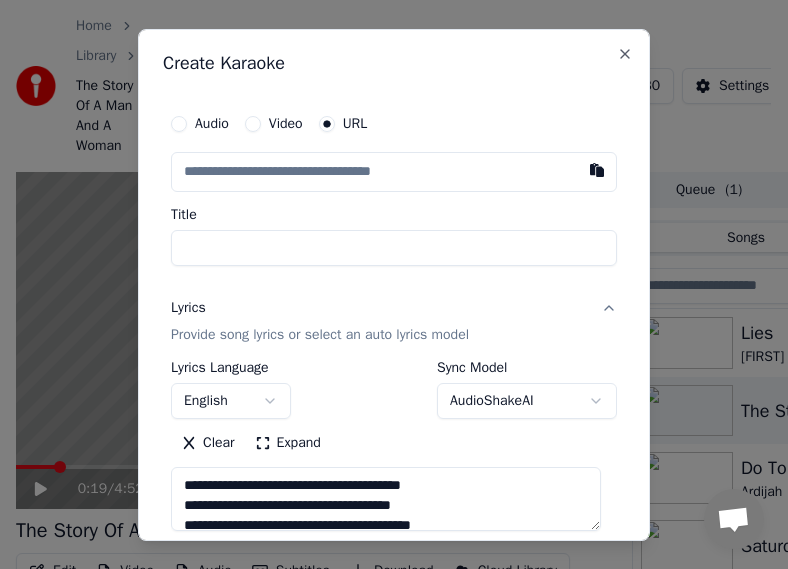 type on "**********" 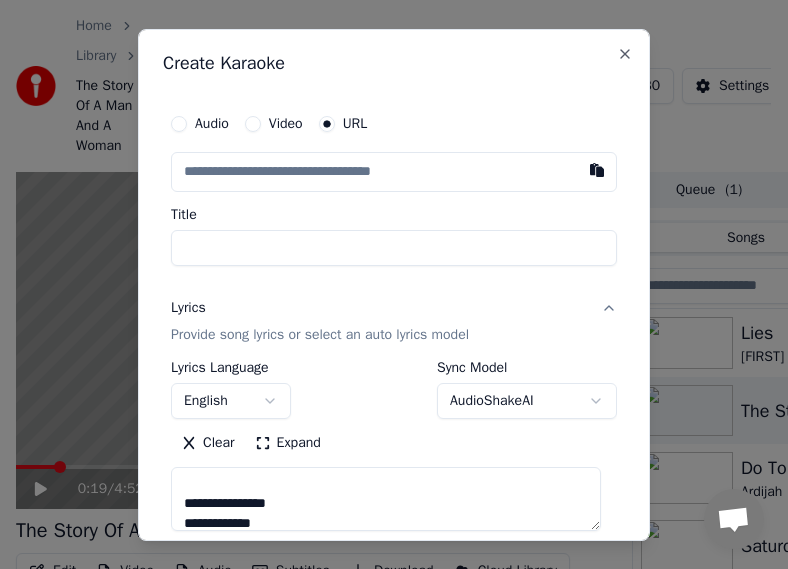 scroll, scrollTop: 1700, scrollLeft: 0, axis: vertical 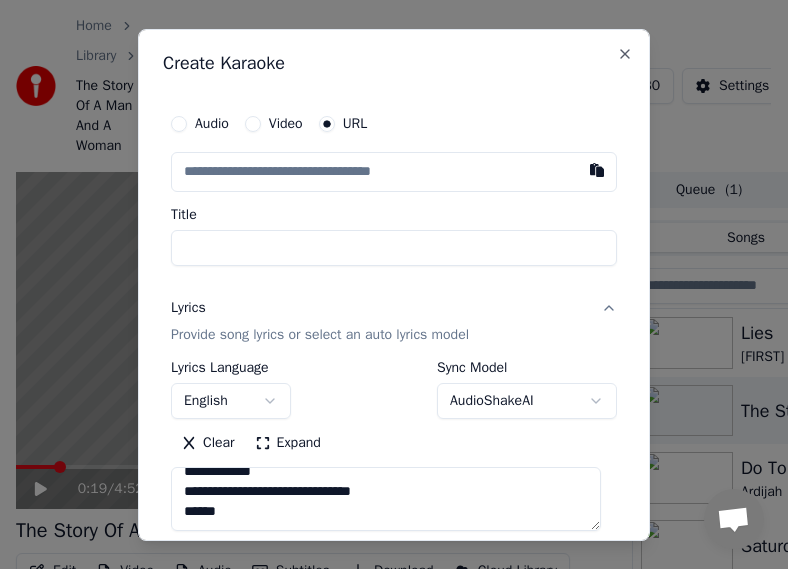 click on "Title" at bounding box center (394, 247) 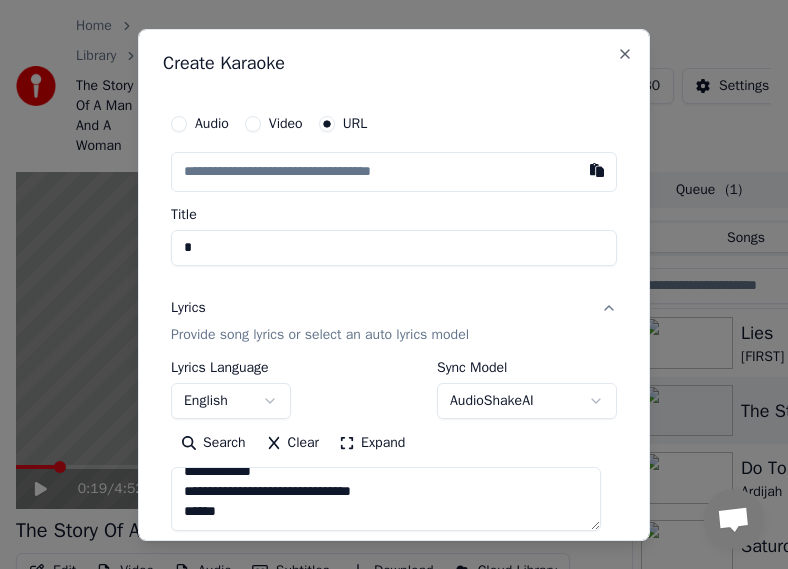type on "**" 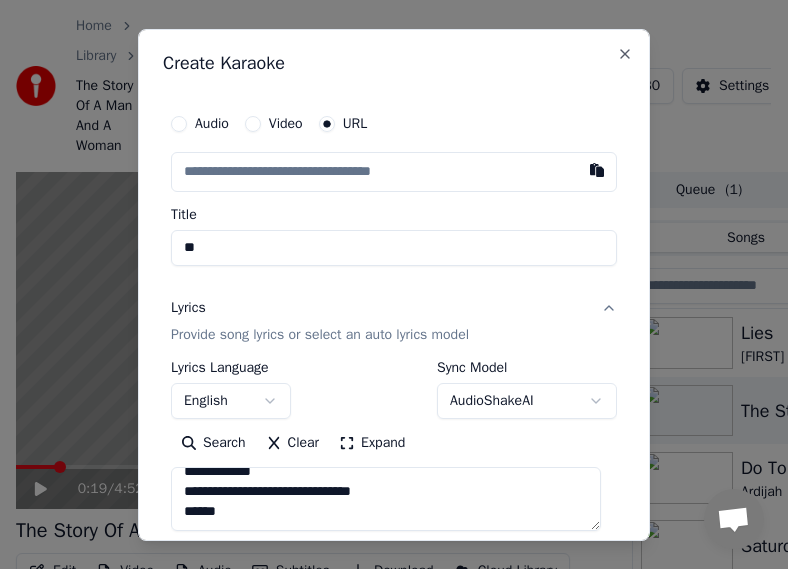 type on "**********" 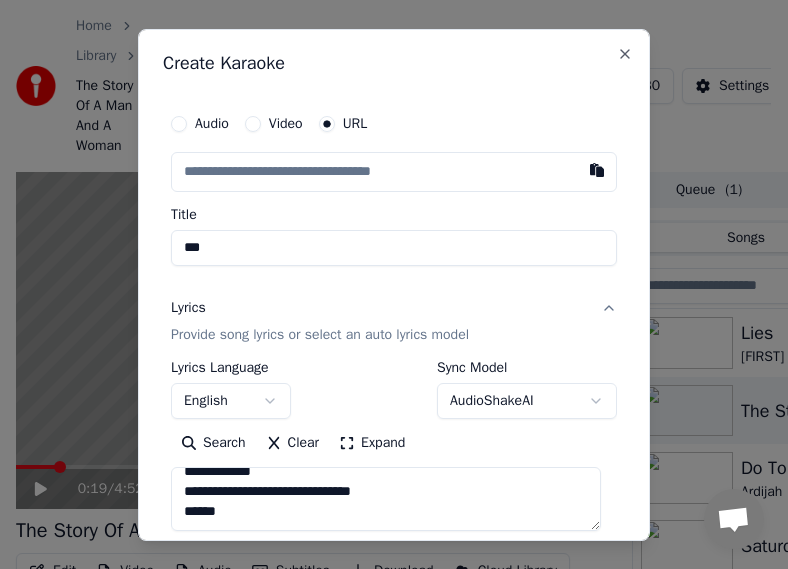 type on "**********" 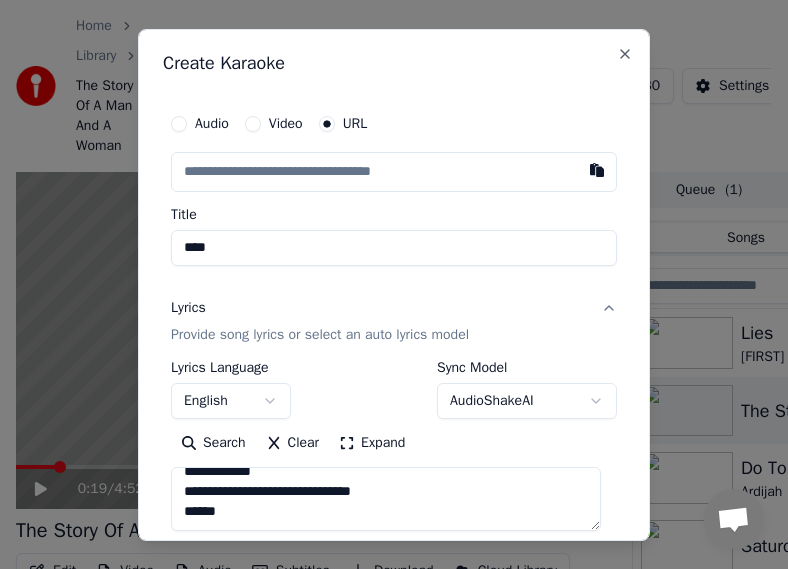 type on "****" 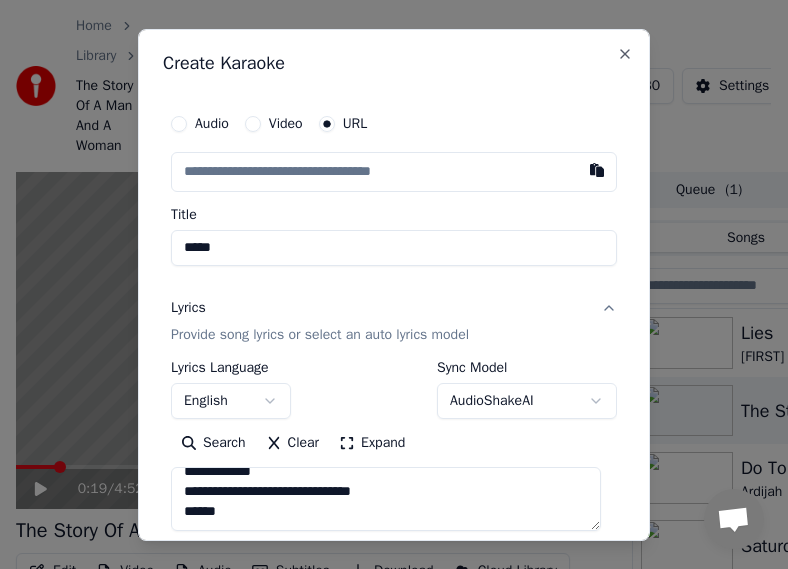 type on "**********" 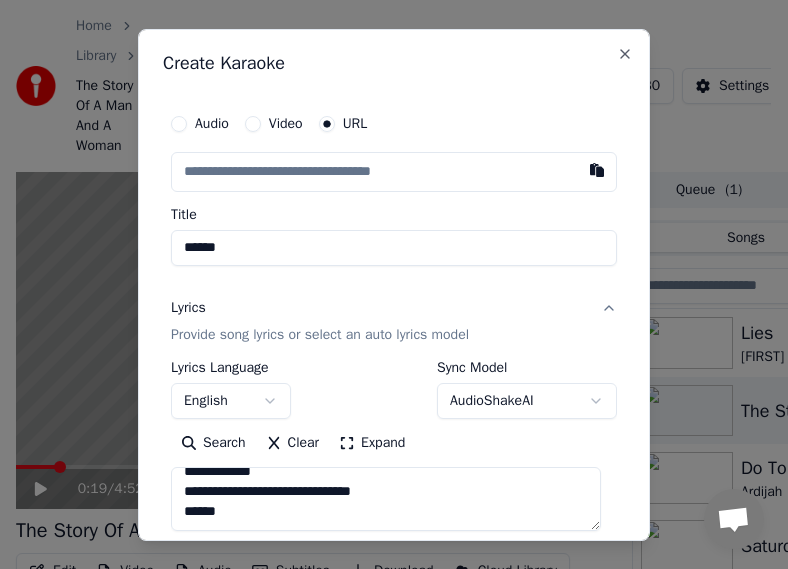 type on "*******" 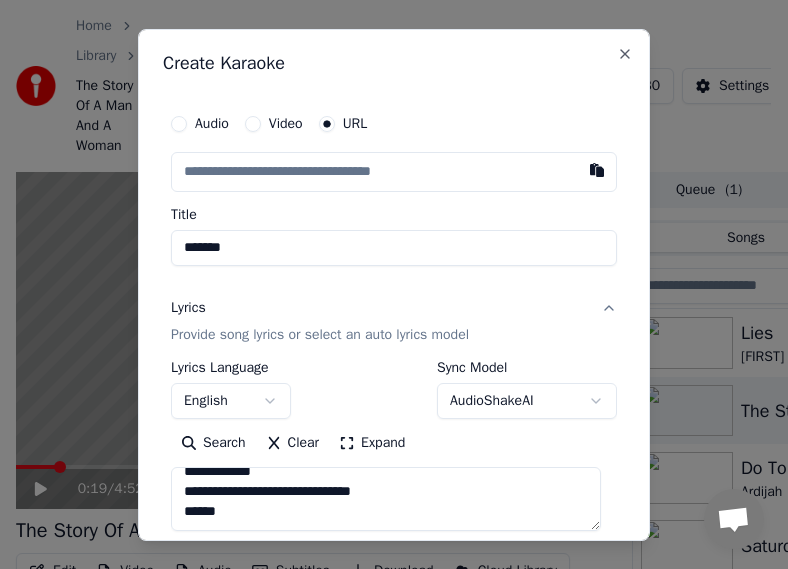 type on "*******" 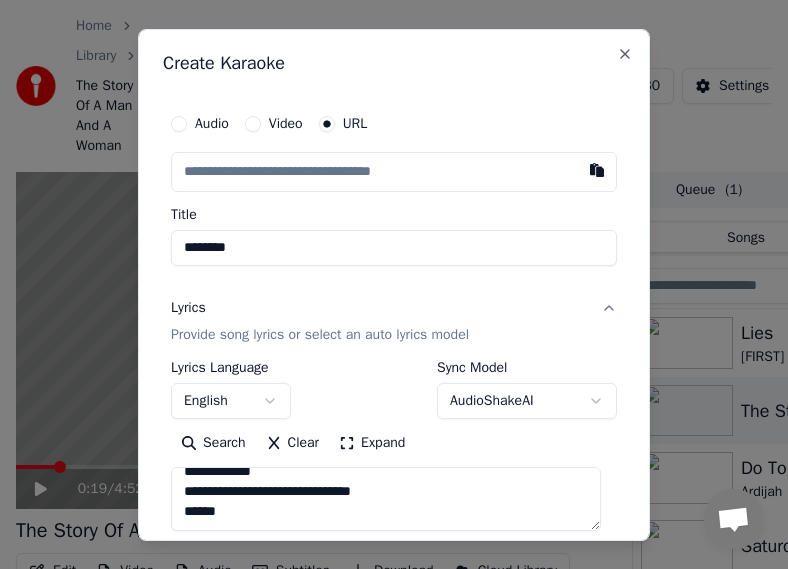 type on "**********" 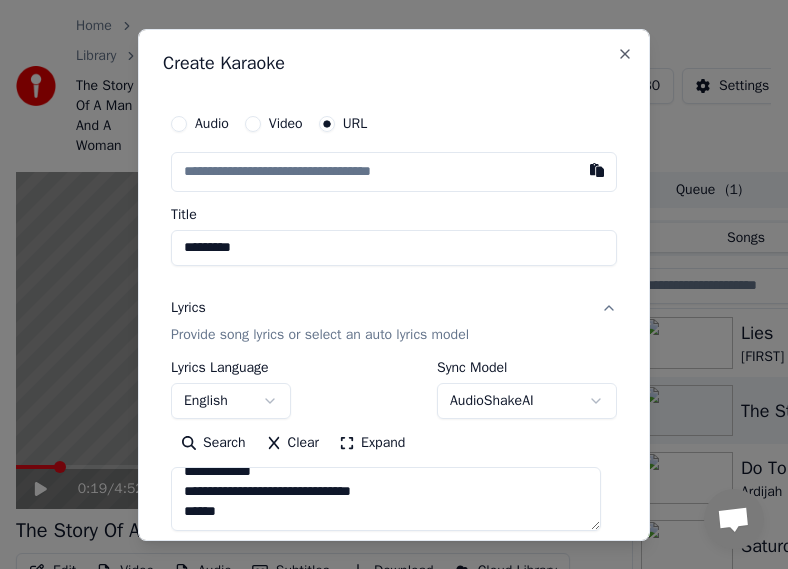 type on "**********" 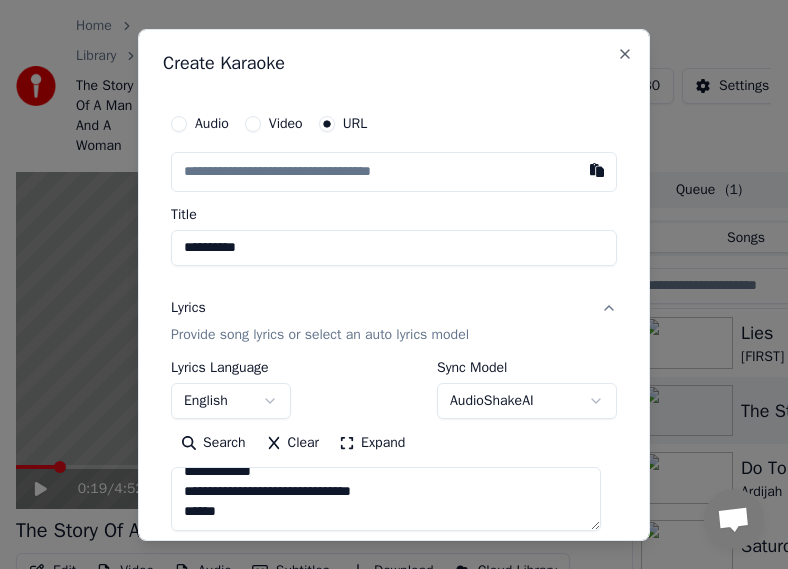 type on "**********" 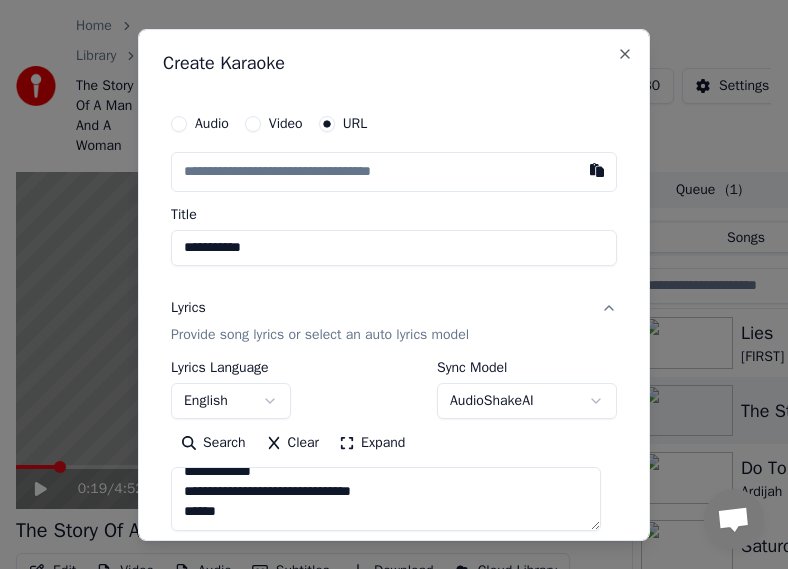 type on "**********" 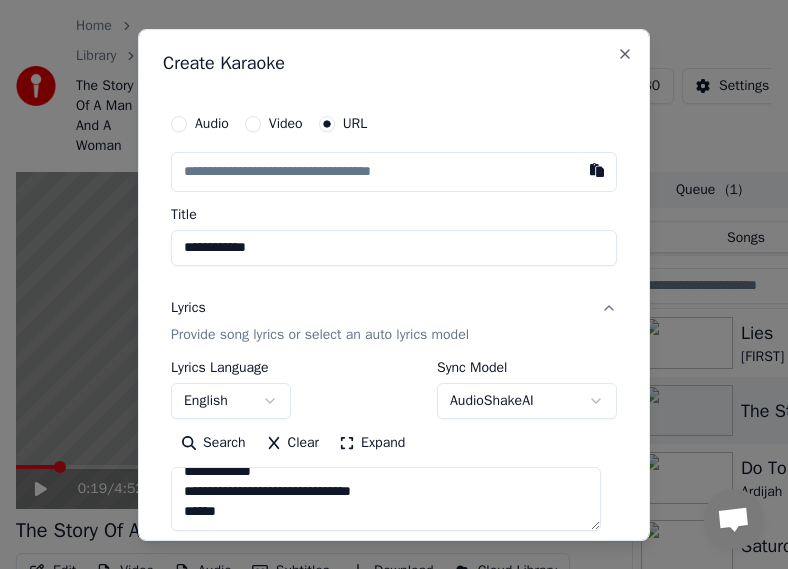 type on "**********" 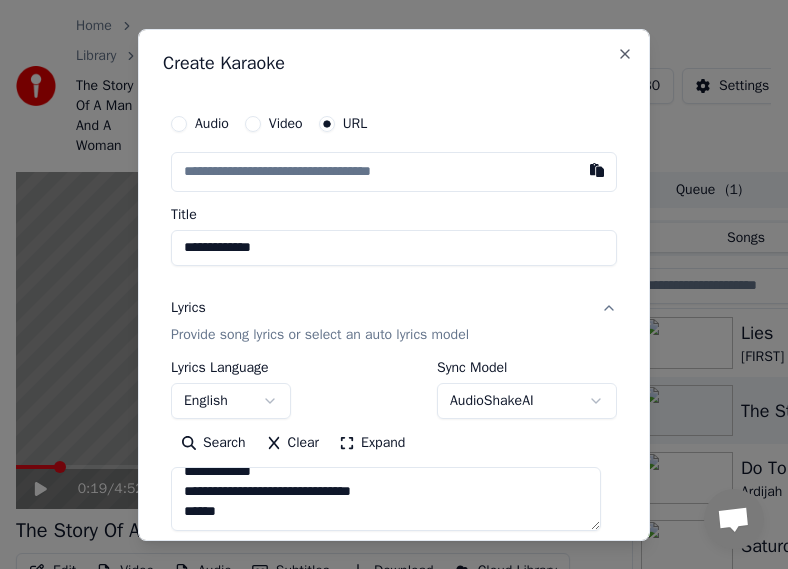 type on "**********" 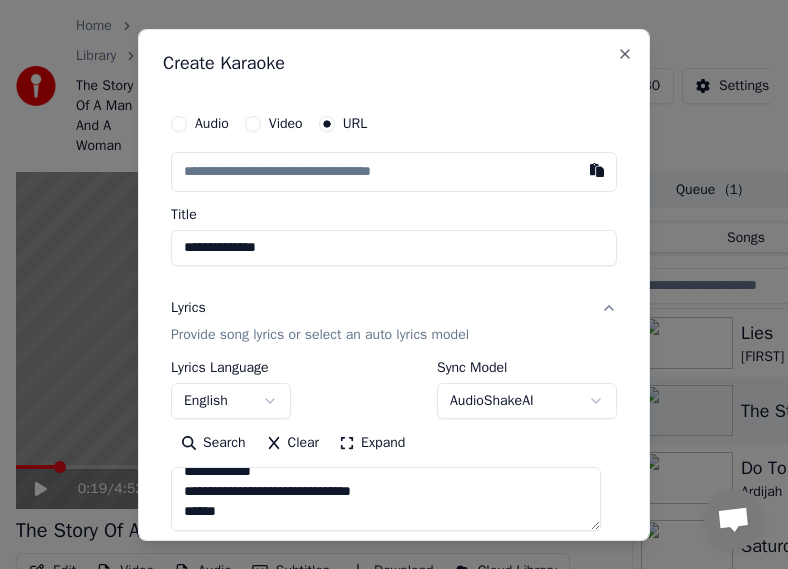 type on "**********" 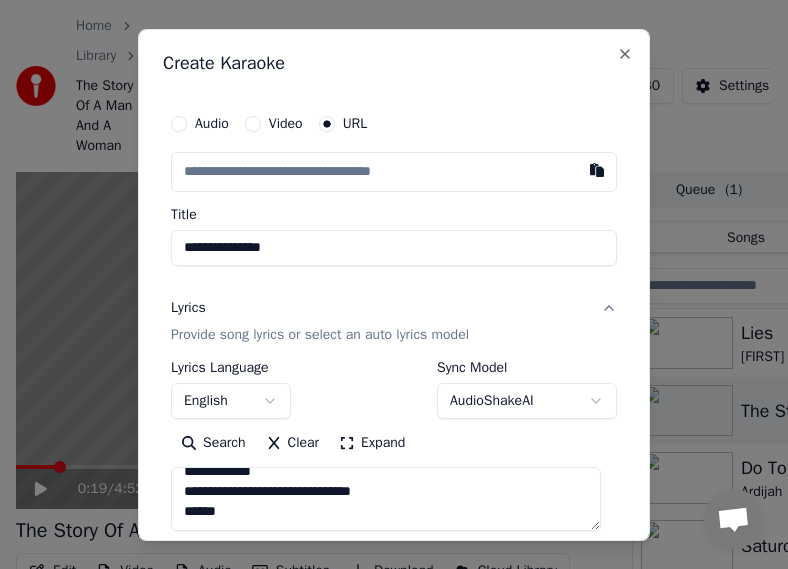 type on "**********" 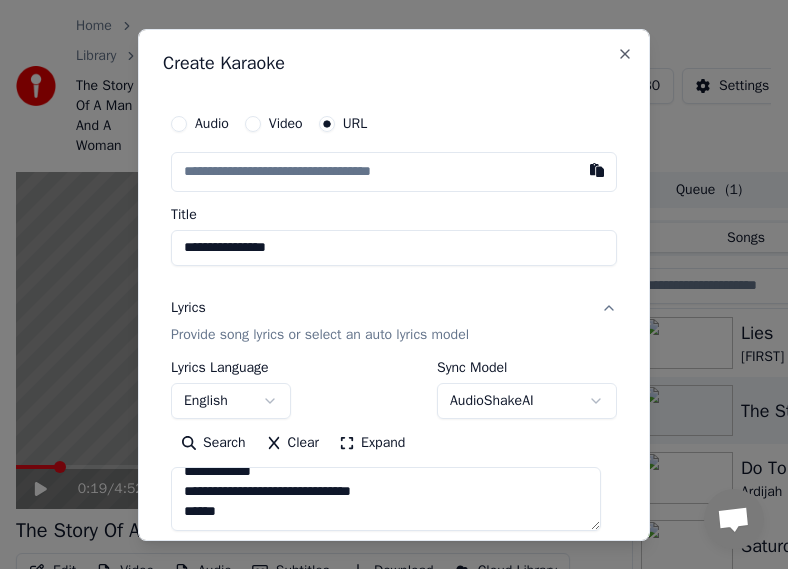 type on "**********" 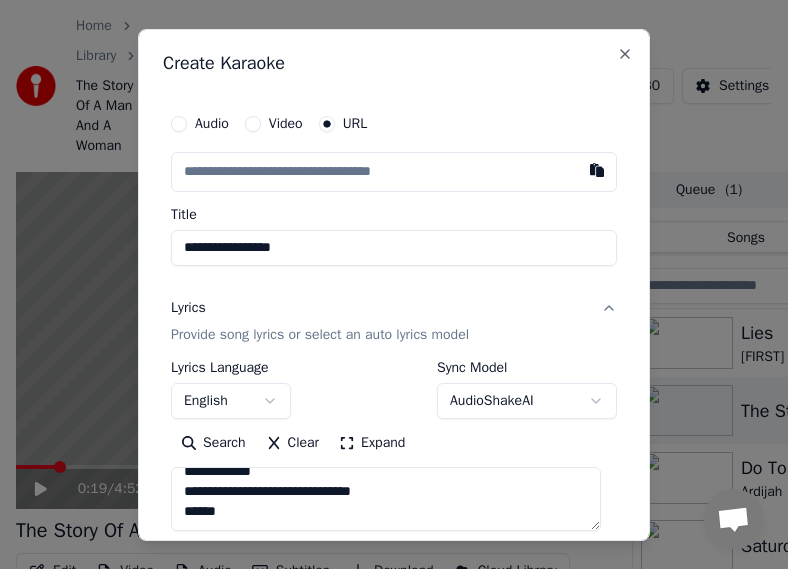 type on "**********" 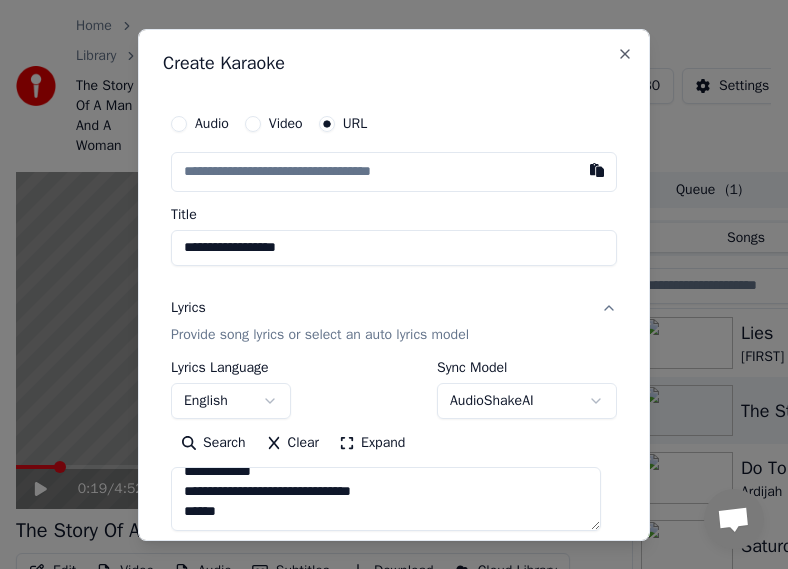 type on "**********" 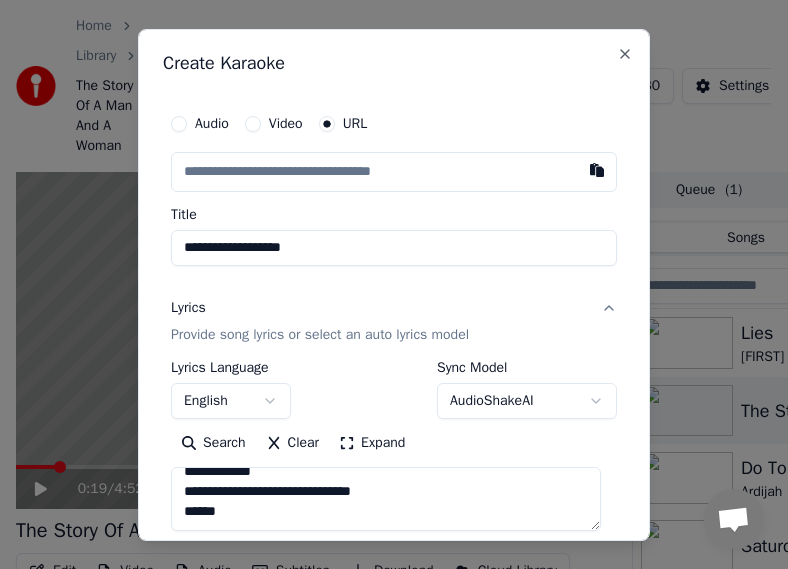 type on "**********" 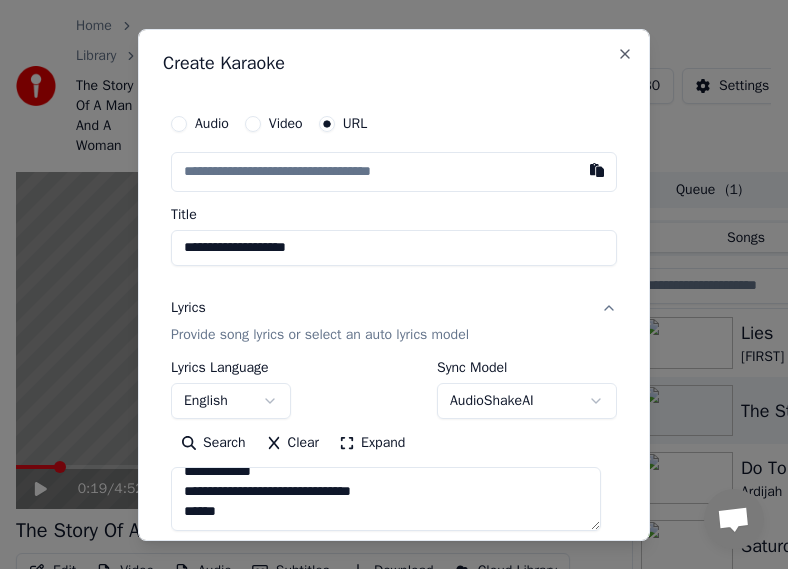 type on "**********" 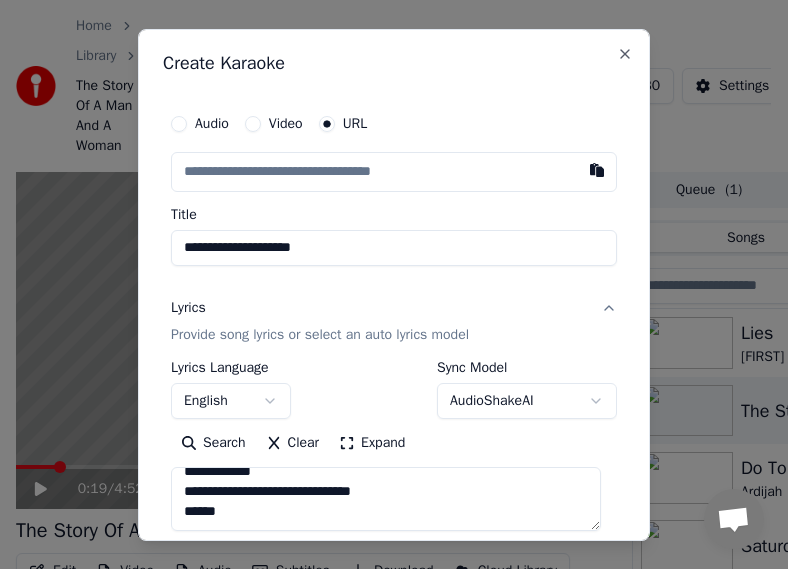 type on "**********" 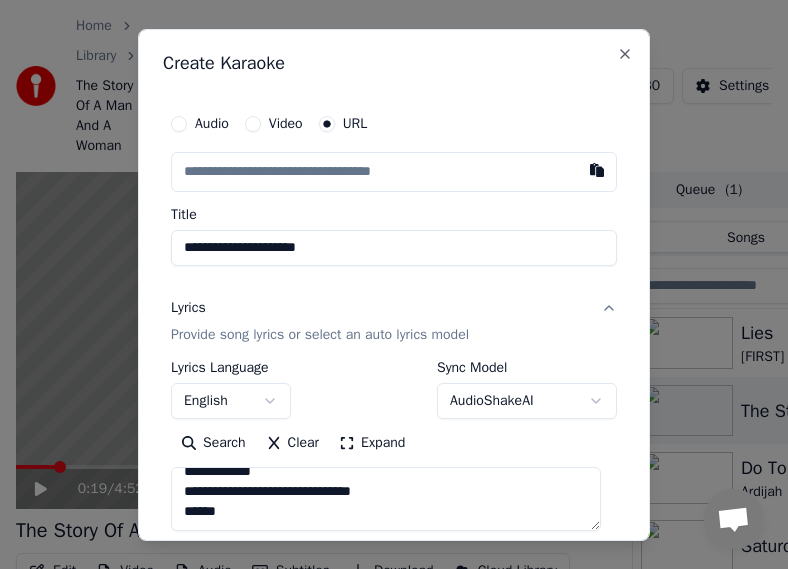 type on "**********" 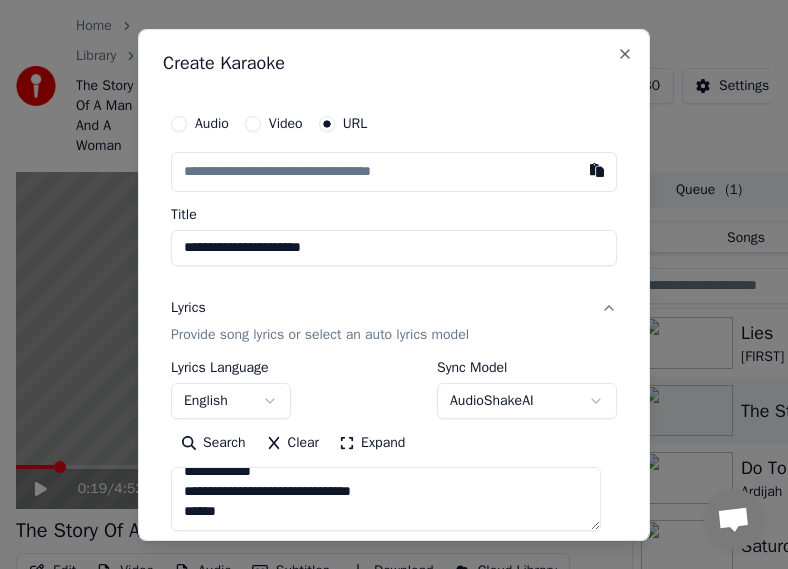 type on "**********" 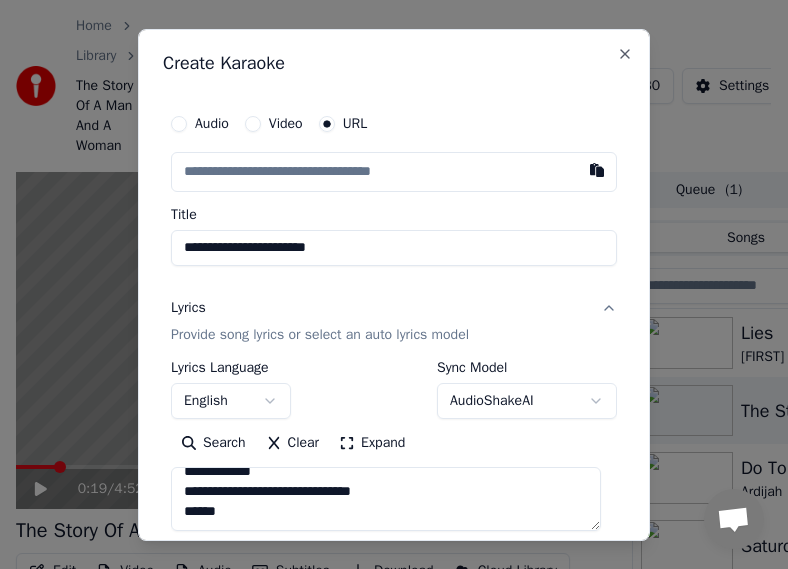 type on "**********" 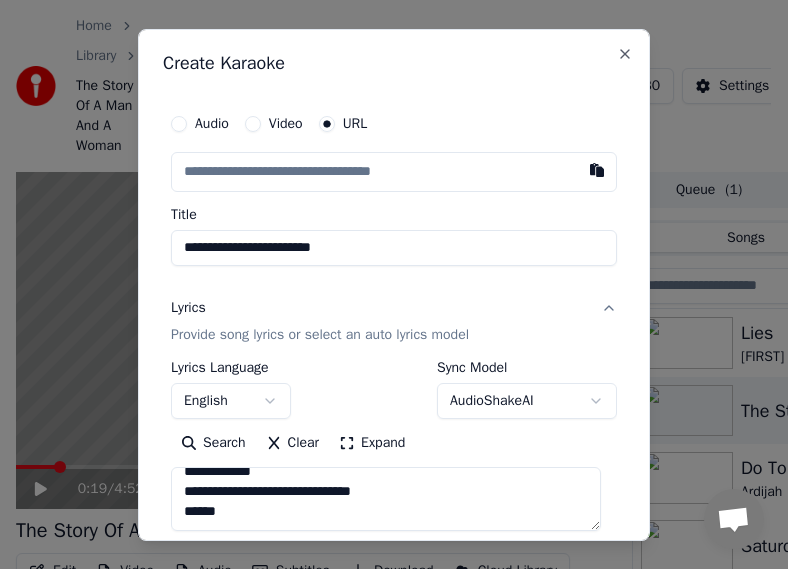 type on "**********" 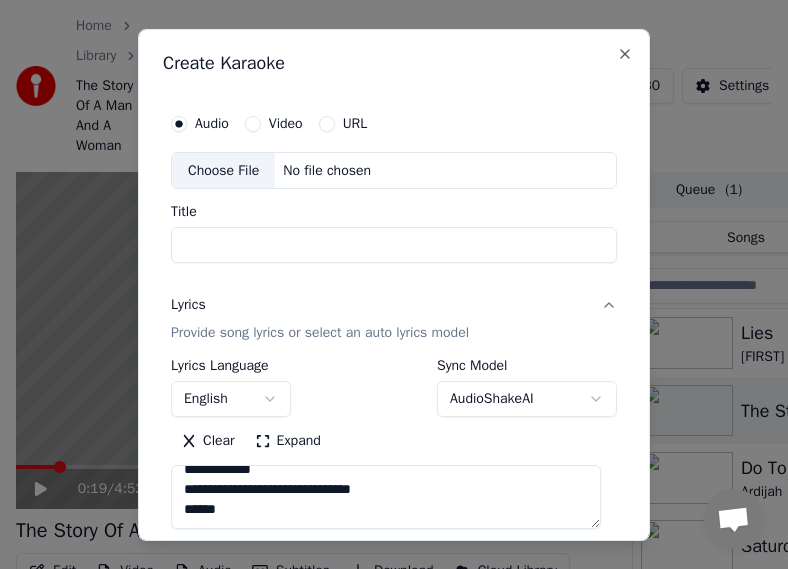 click on "Video" at bounding box center (286, 123) 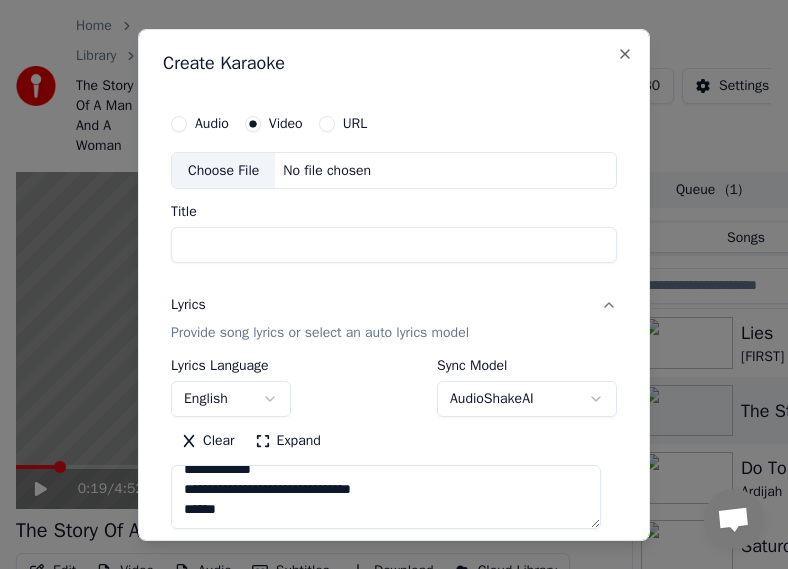 click on "URL" at bounding box center [343, 123] 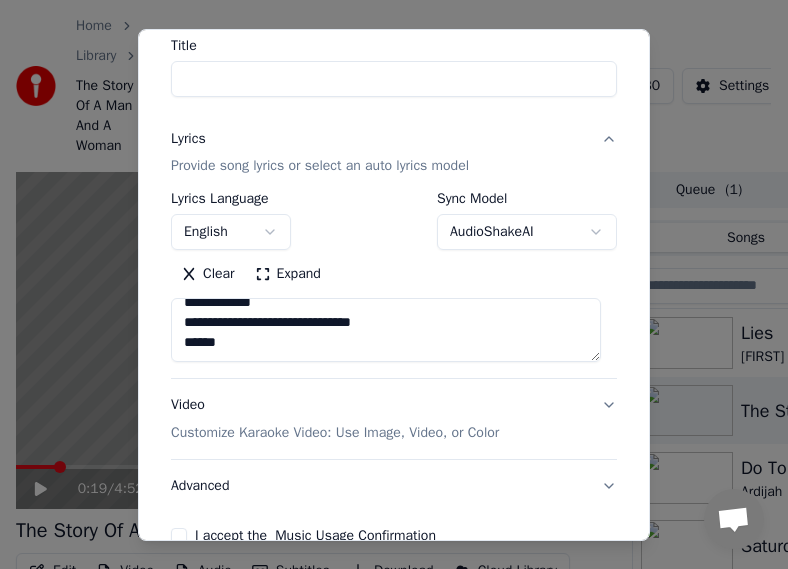 scroll, scrollTop: 200, scrollLeft: 0, axis: vertical 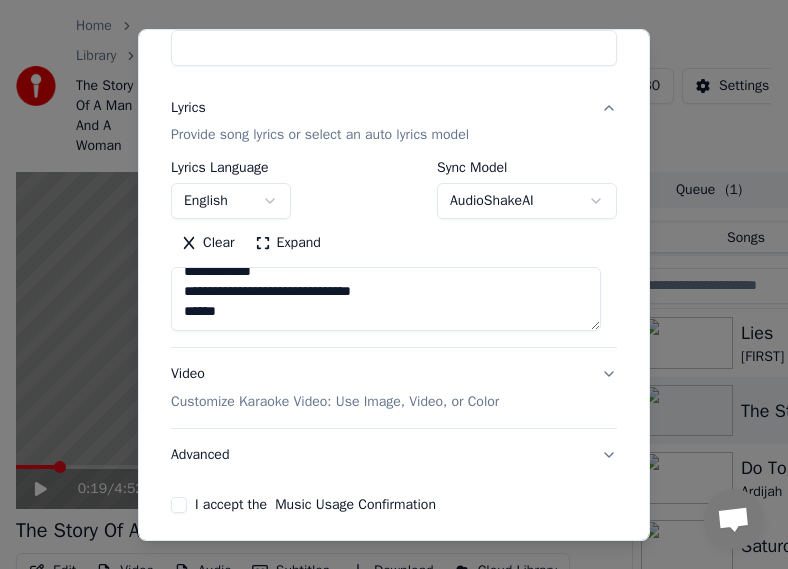 click on "Video Customize Karaoke Video: Use Image, Video, or Color" at bounding box center [394, 388] 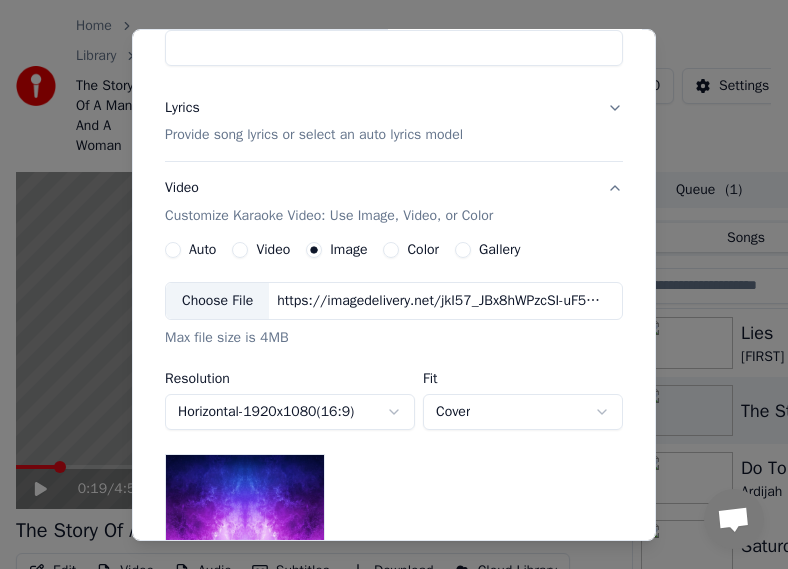 click on "Color" at bounding box center (423, 250) 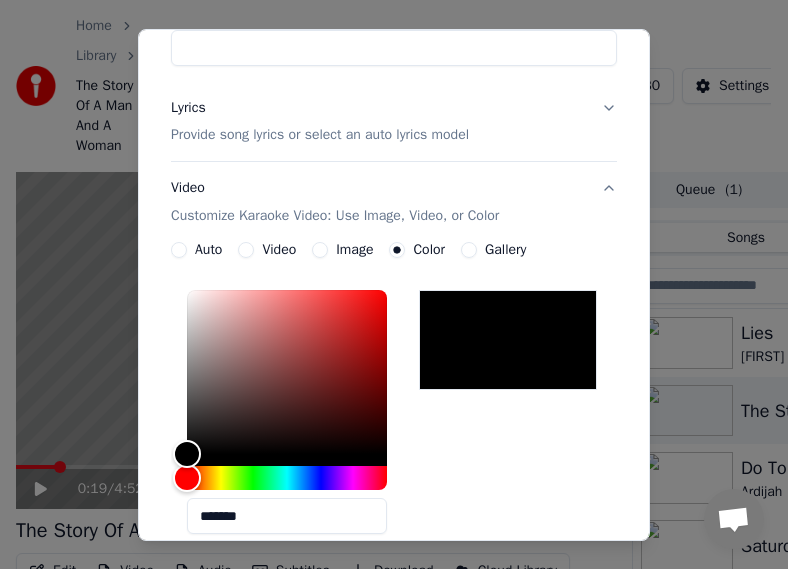 click on "Image" at bounding box center [354, 250] 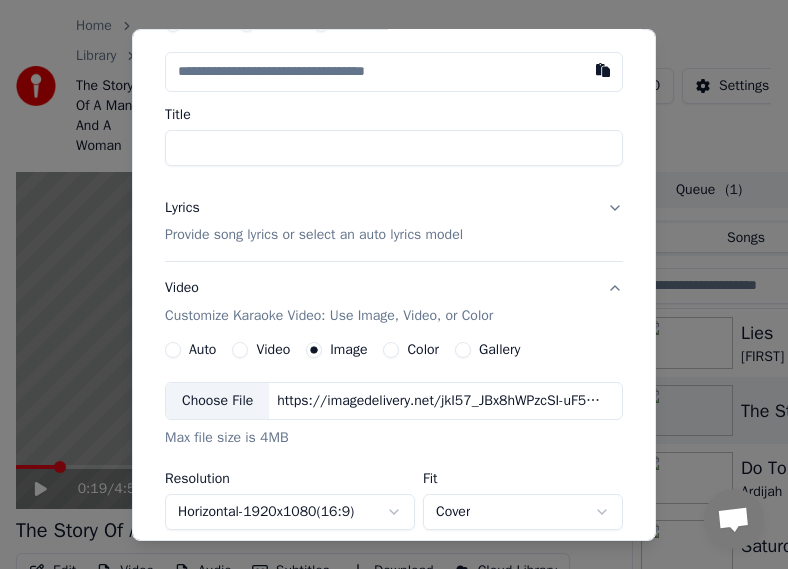 scroll, scrollTop: 0, scrollLeft: 0, axis: both 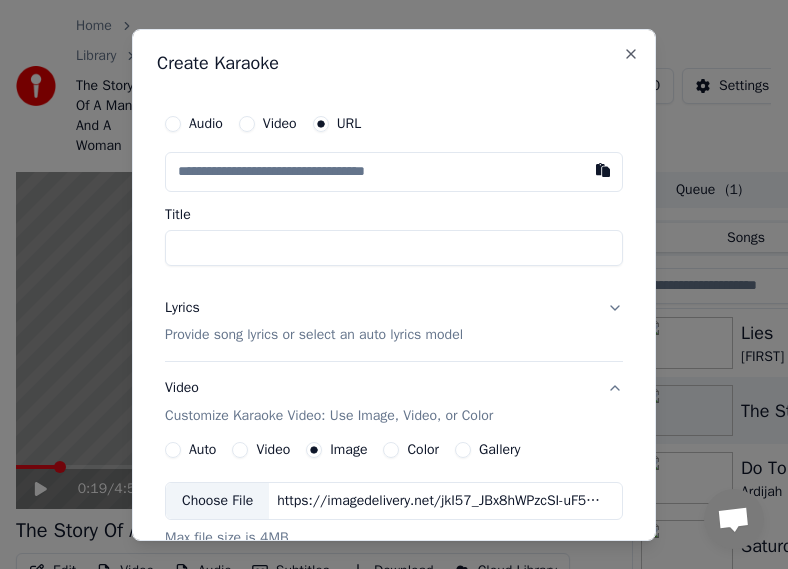 click on "Title" at bounding box center (394, 247) 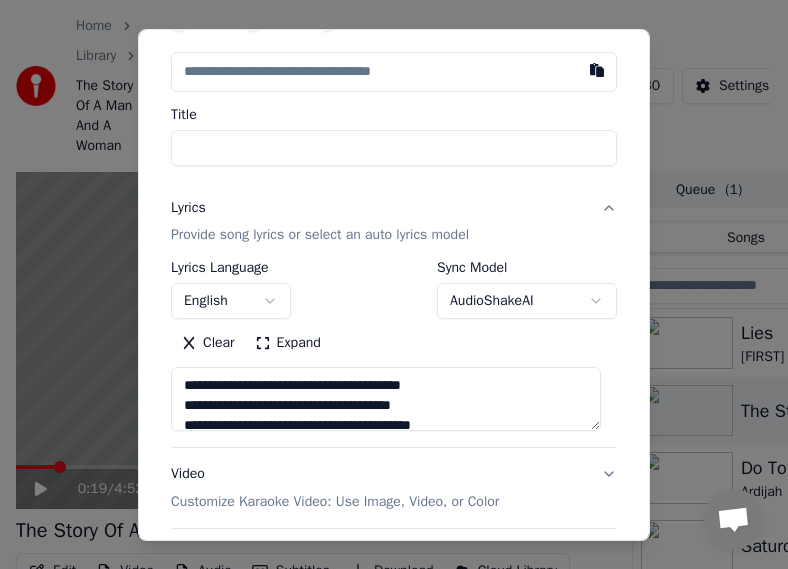 scroll, scrollTop: 0, scrollLeft: 0, axis: both 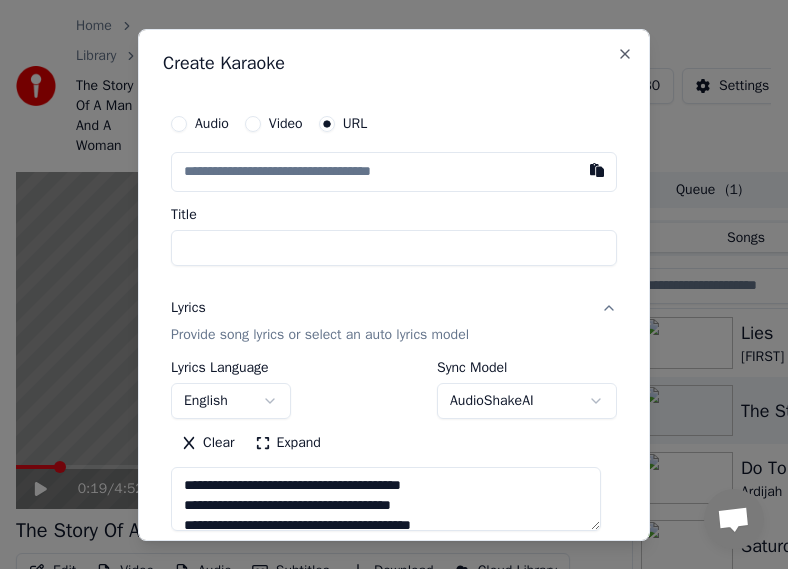 click on "Title" at bounding box center [394, 247] 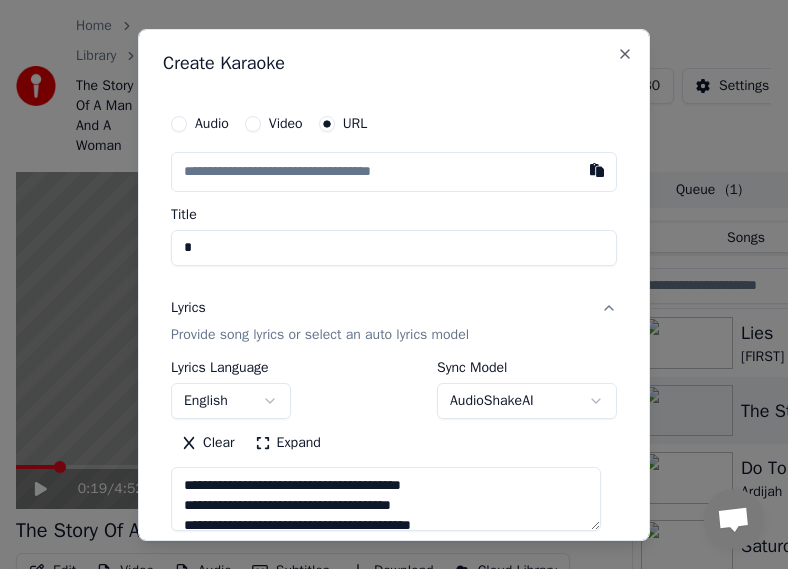 type on "**********" 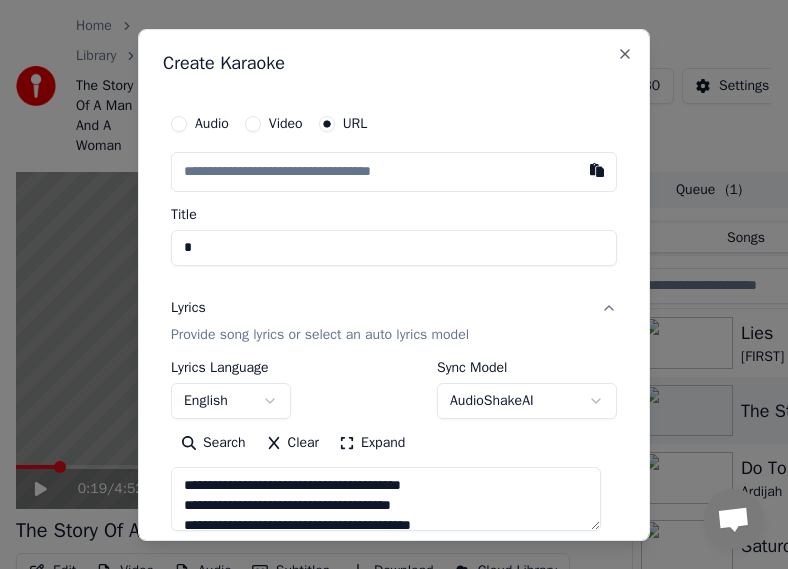 type on "**" 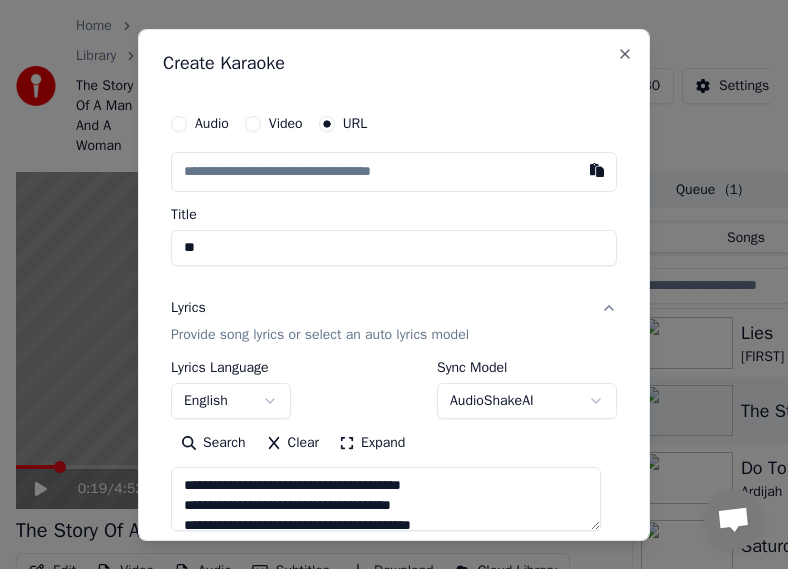 type on "**********" 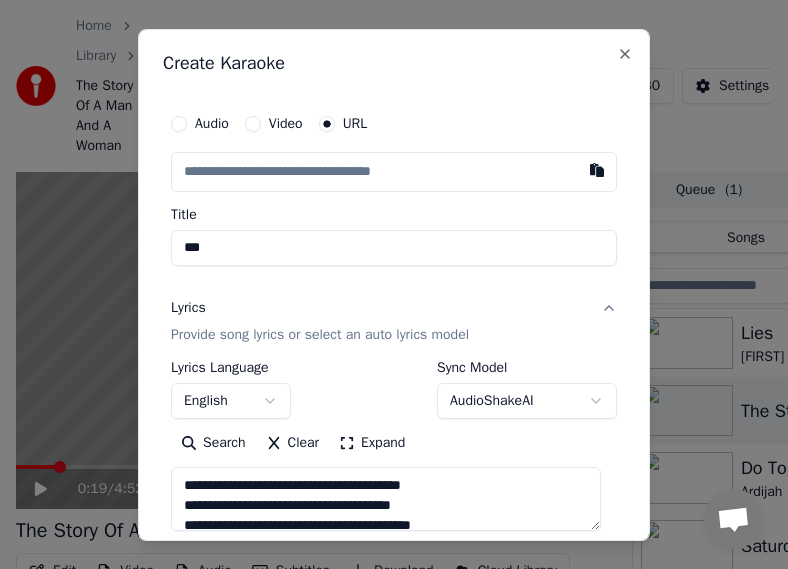 type on "**********" 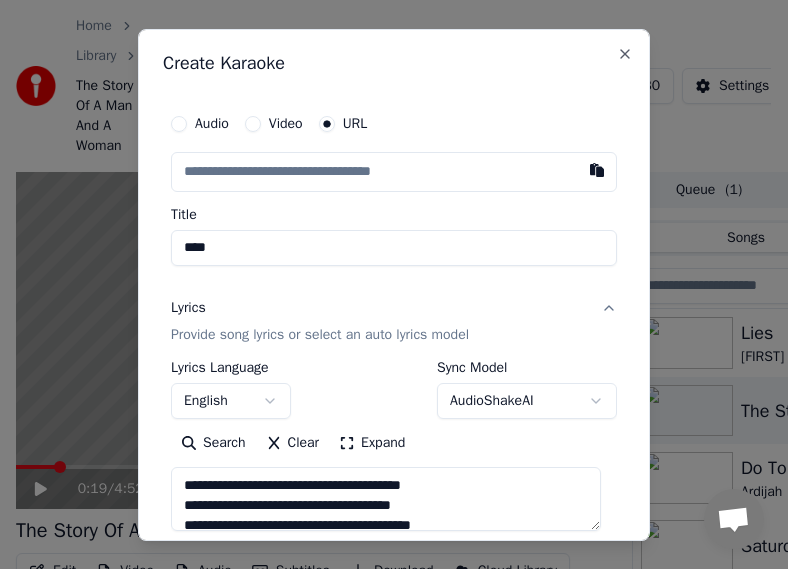 type on "****" 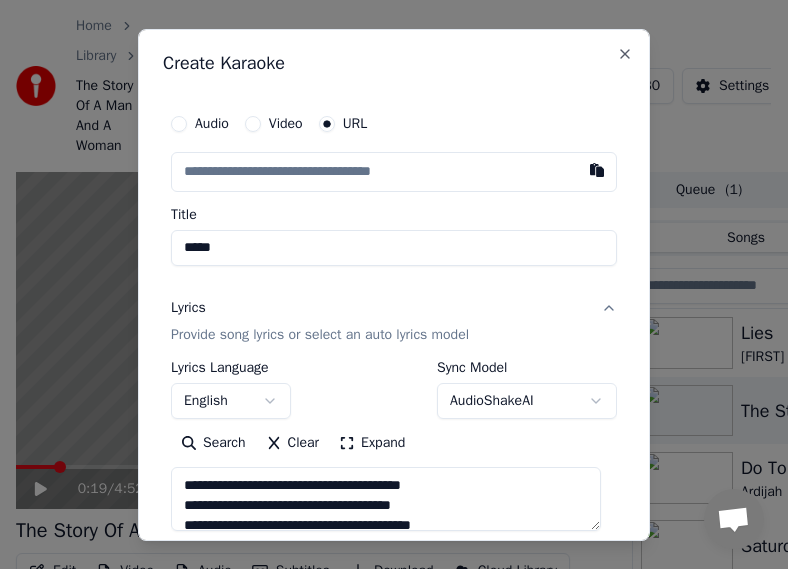 type on "******" 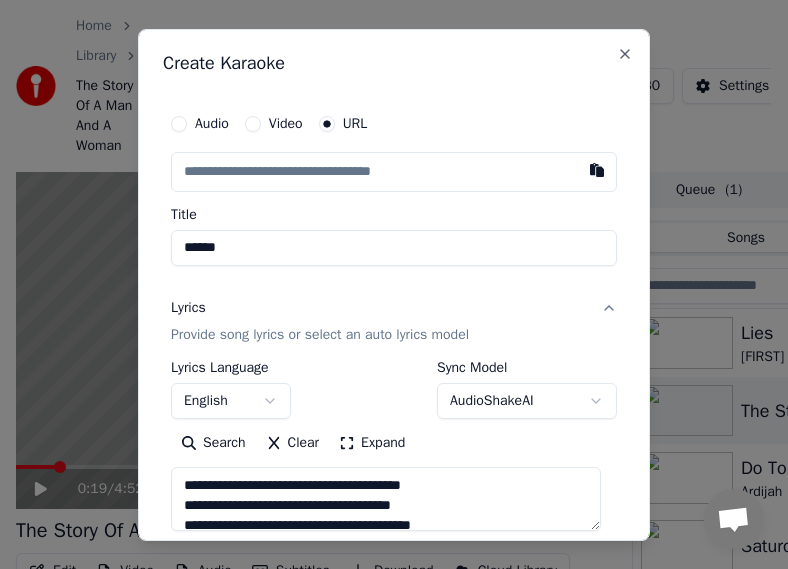 type on "*******" 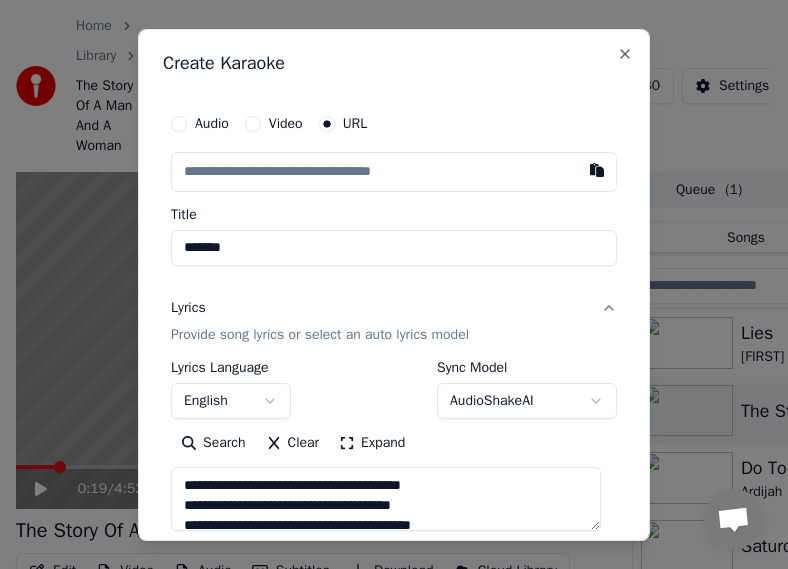 type on "*******" 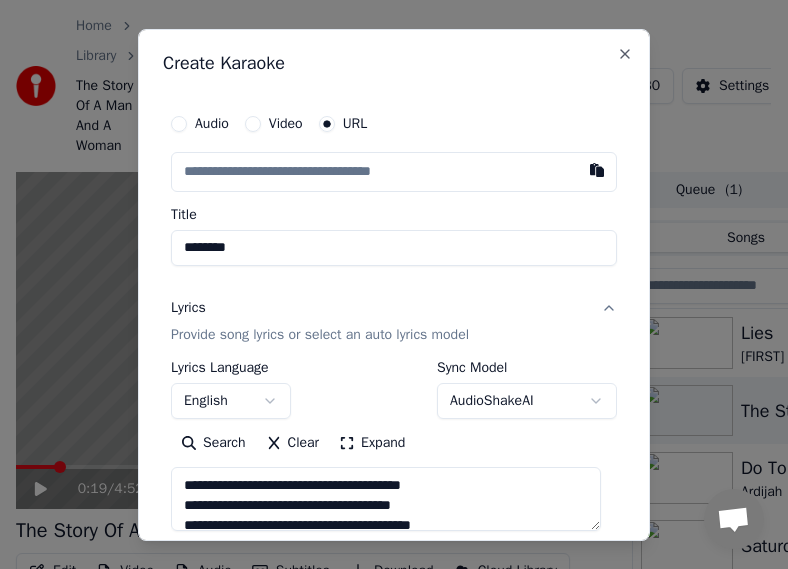 type on "*********" 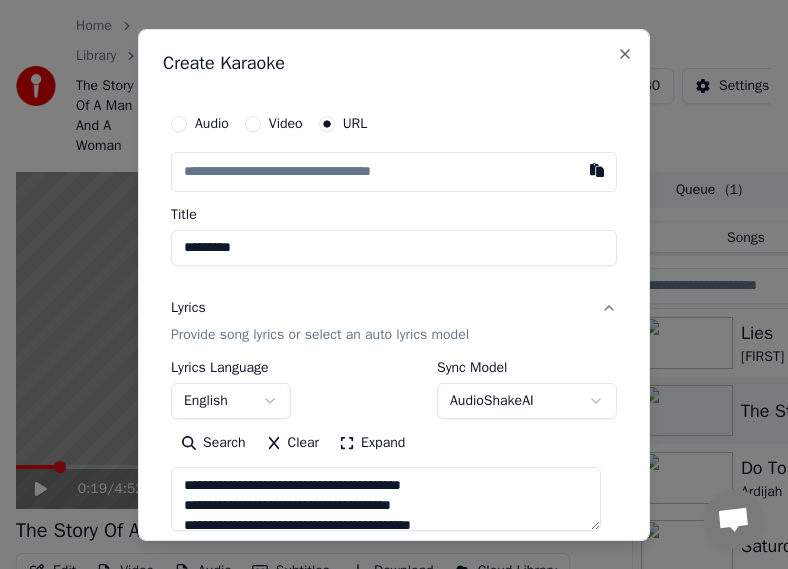 type on "**********" 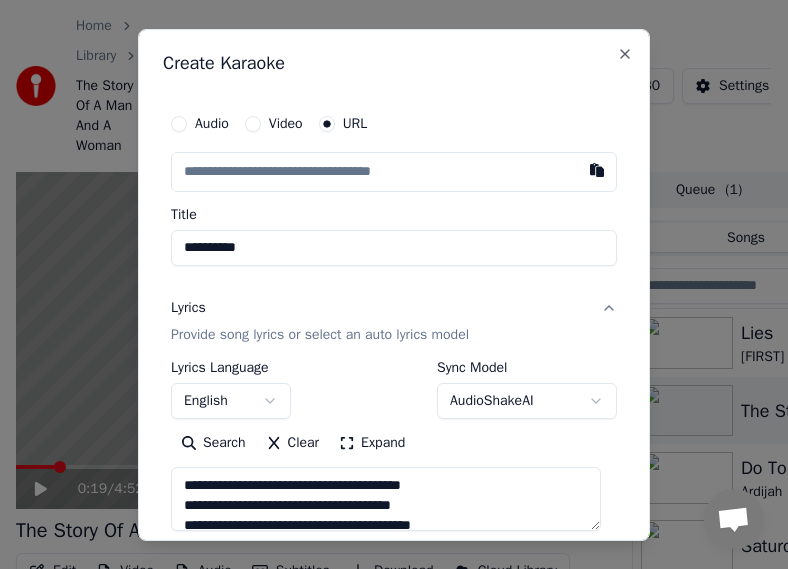 type on "**********" 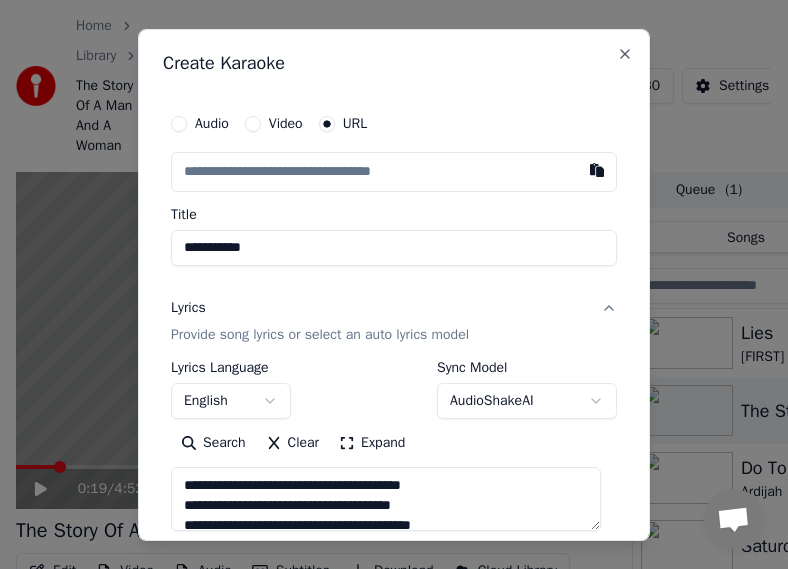 type on "**********" 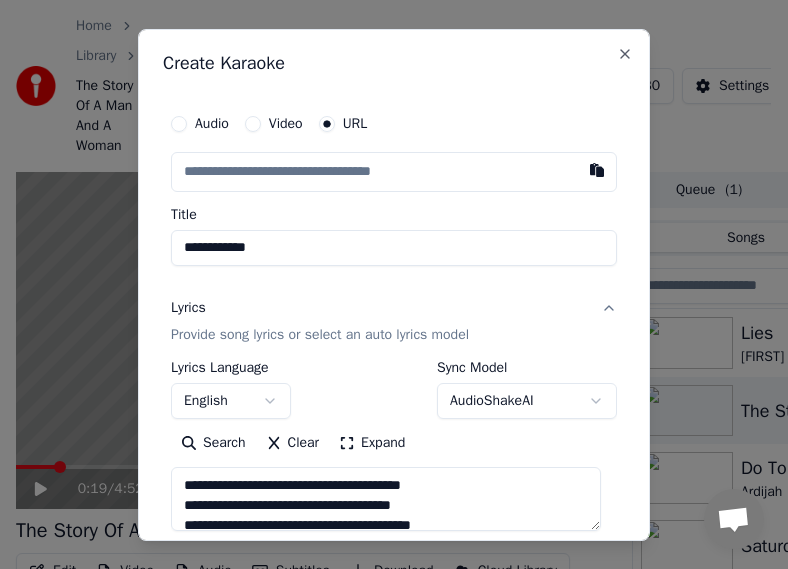 type on "**********" 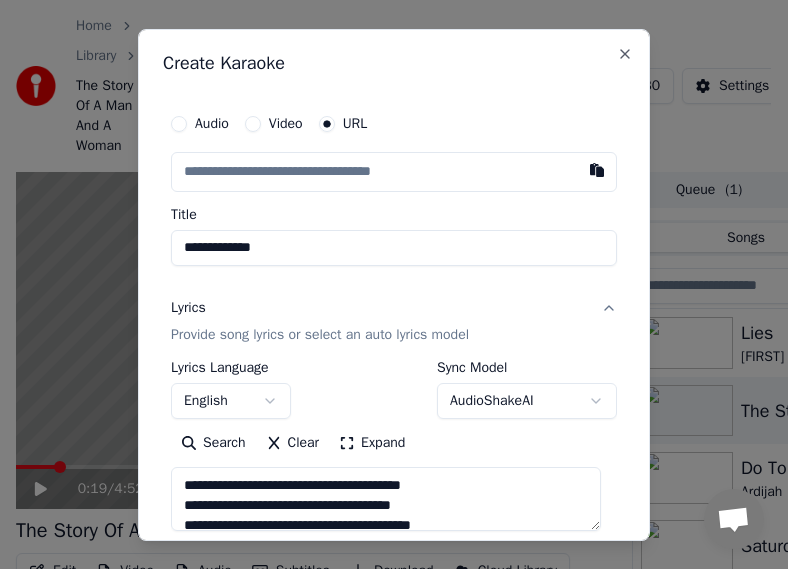 type on "**********" 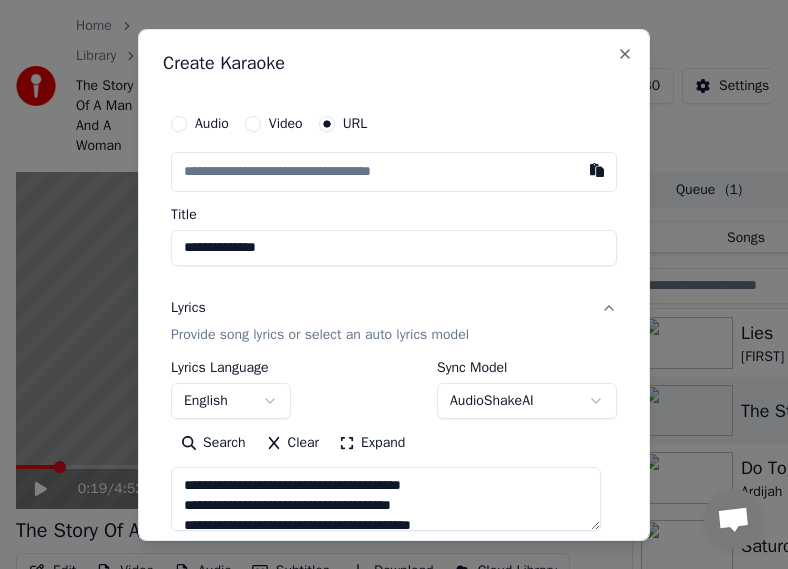 type on "**********" 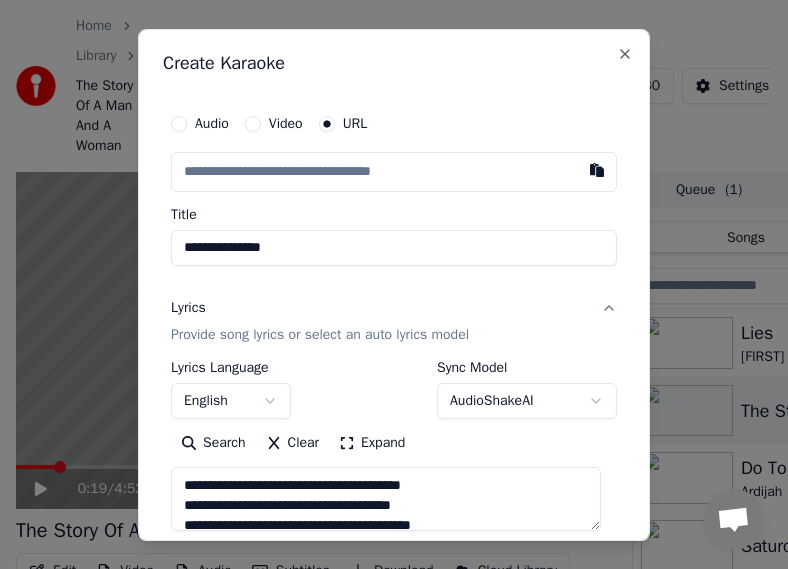 type on "**********" 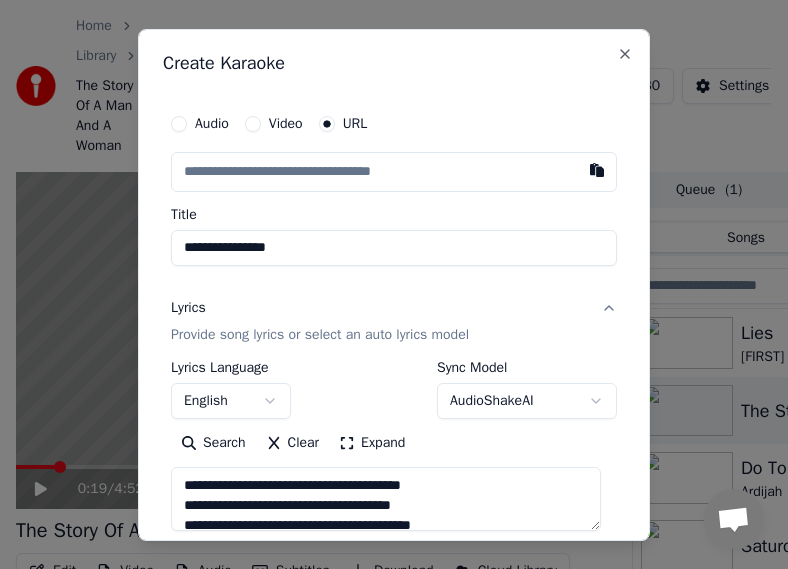 type on "**********" 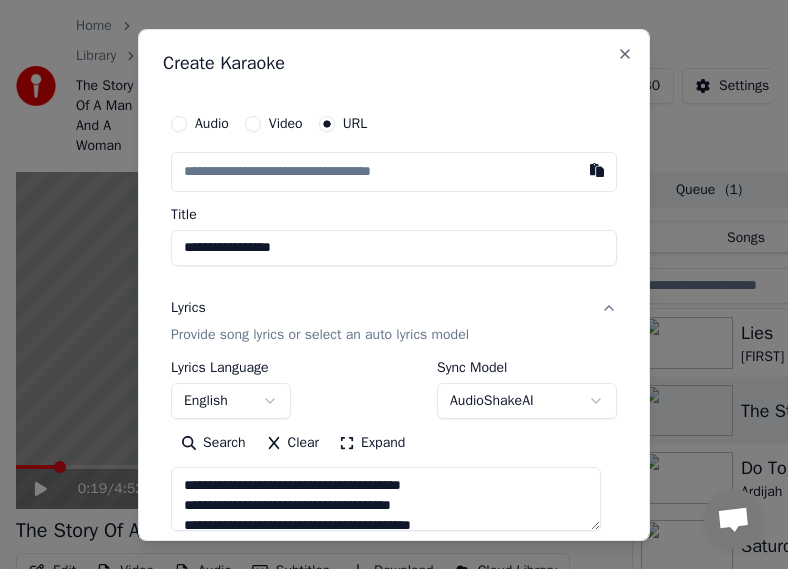 type on "**********" 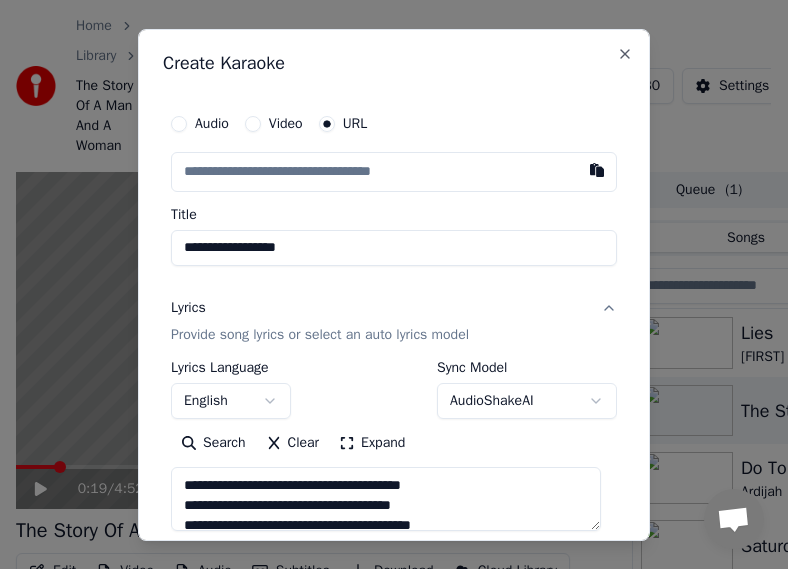 type on "**********" 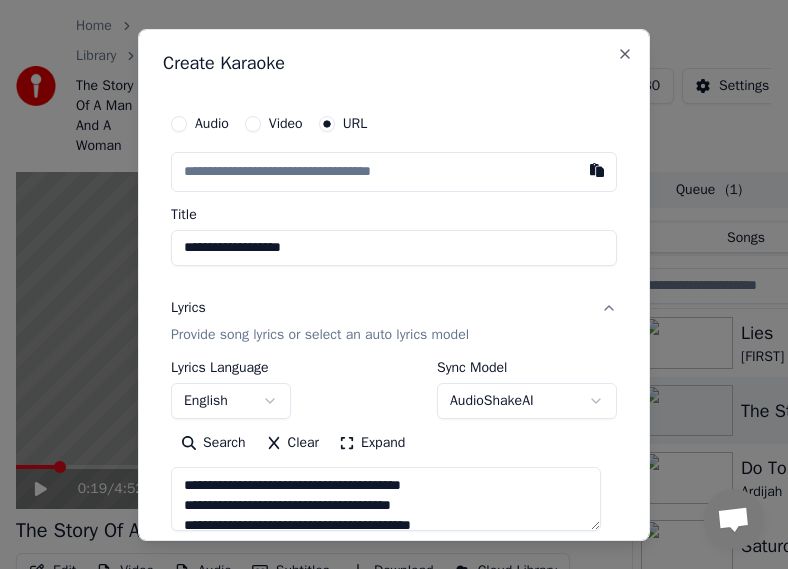 type on "**********" 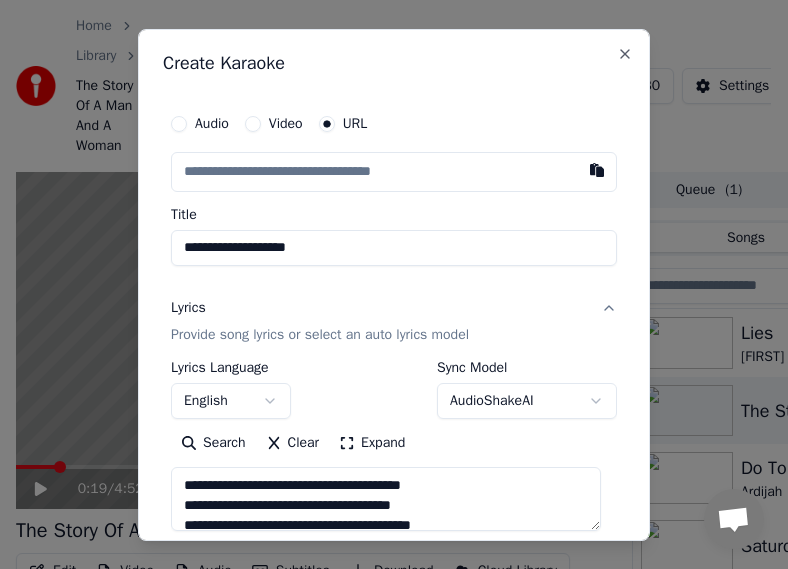 type on "**********" 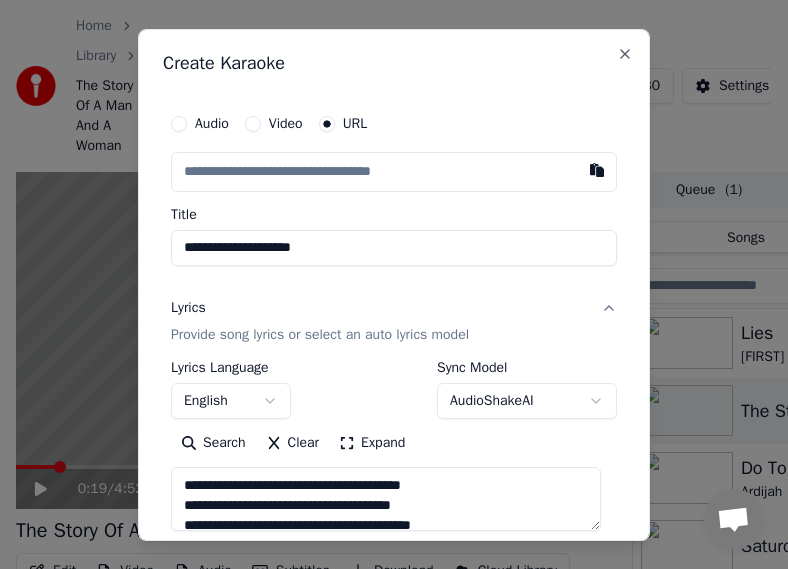 type on "**********" 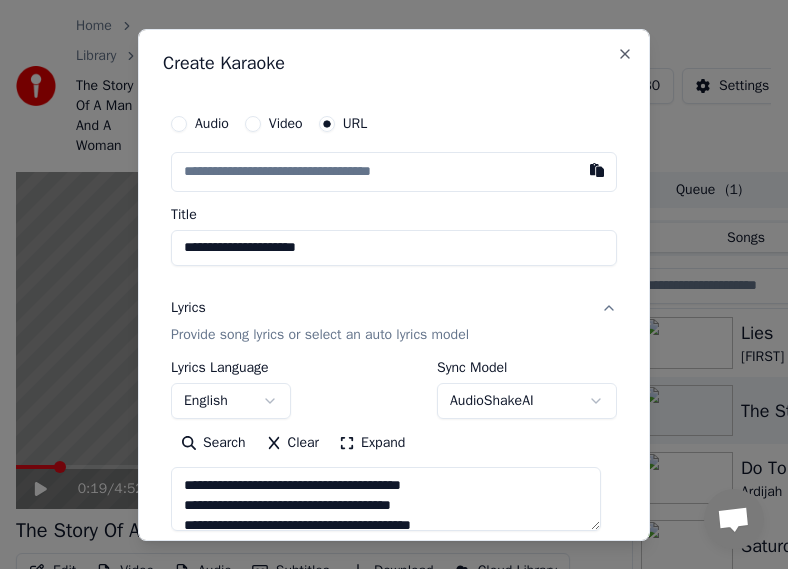 type on "**********" 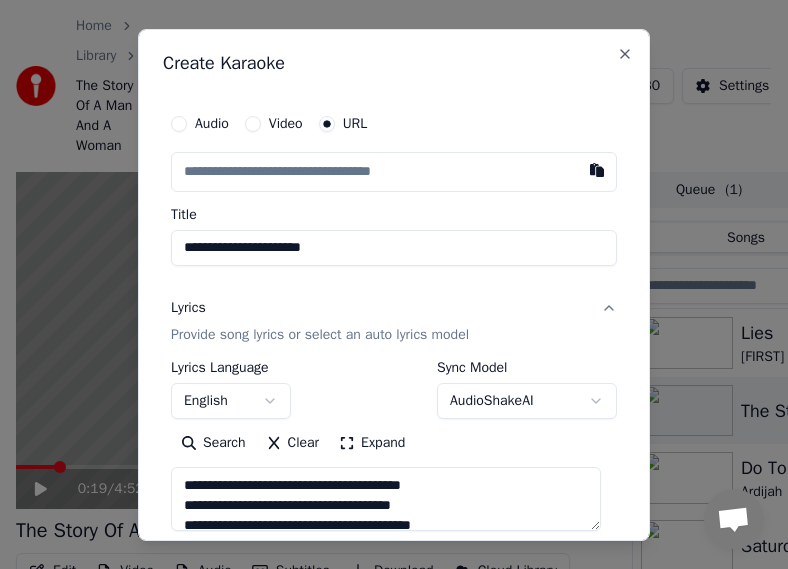 type on "**********" 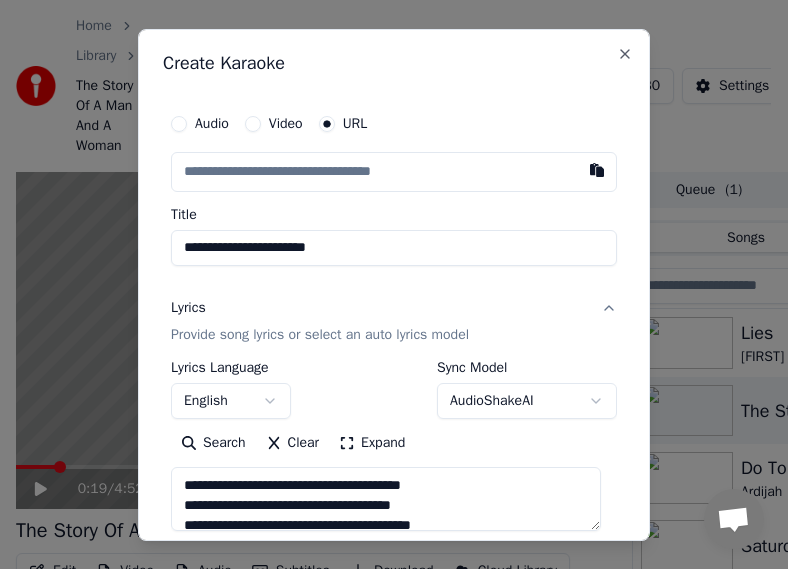 type on "**********" 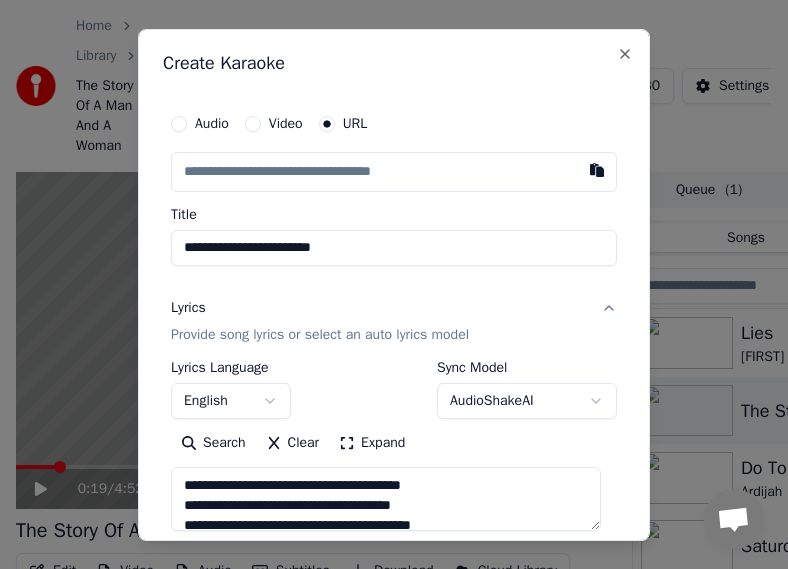 type on "**********" 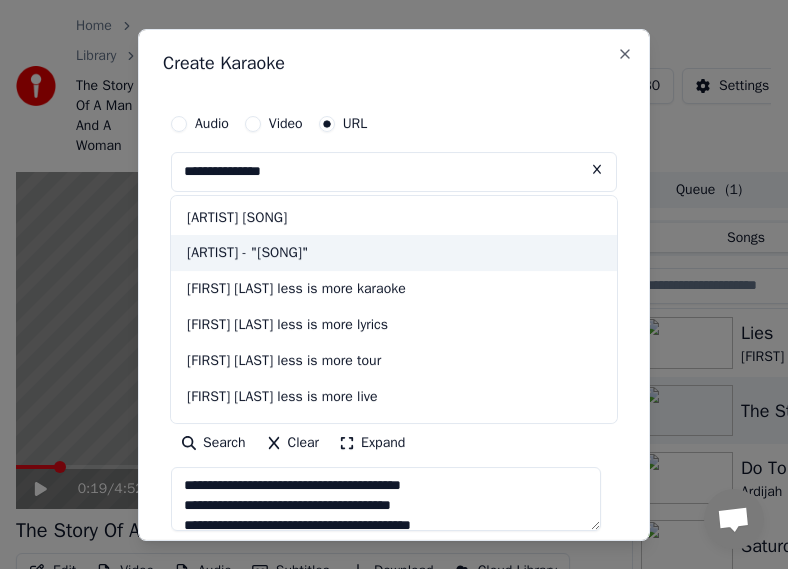 click on "[ARTIST] - "[SONG]"" at bounding box center (394, 253) 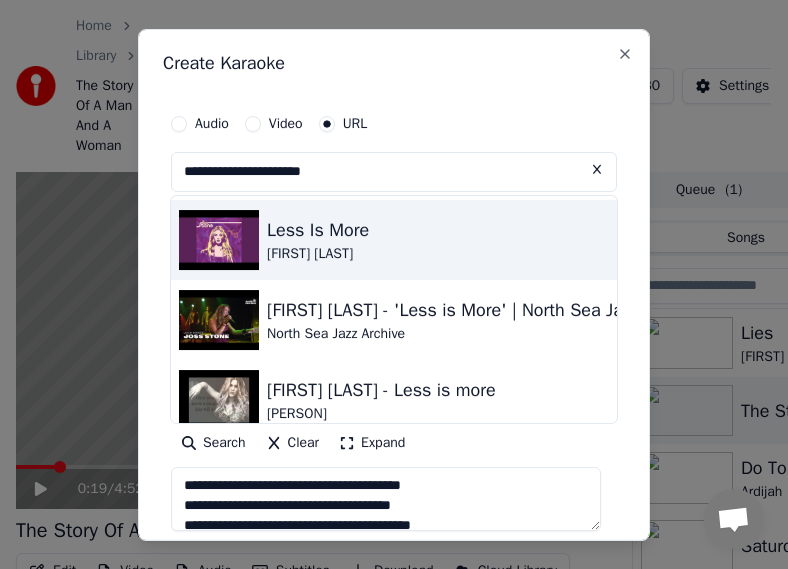 click at bounding box center (219, 239) 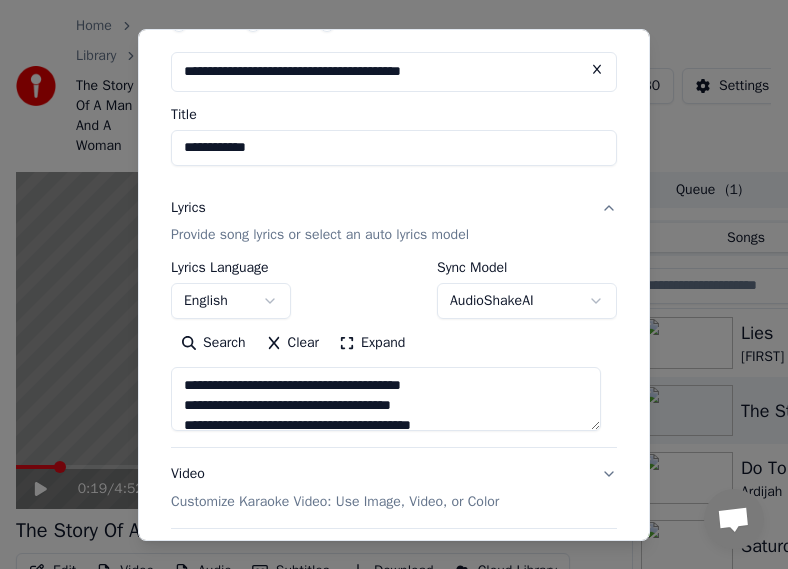 scroll, scrollTop: 200, scrollLeft: 0, axis: vertical 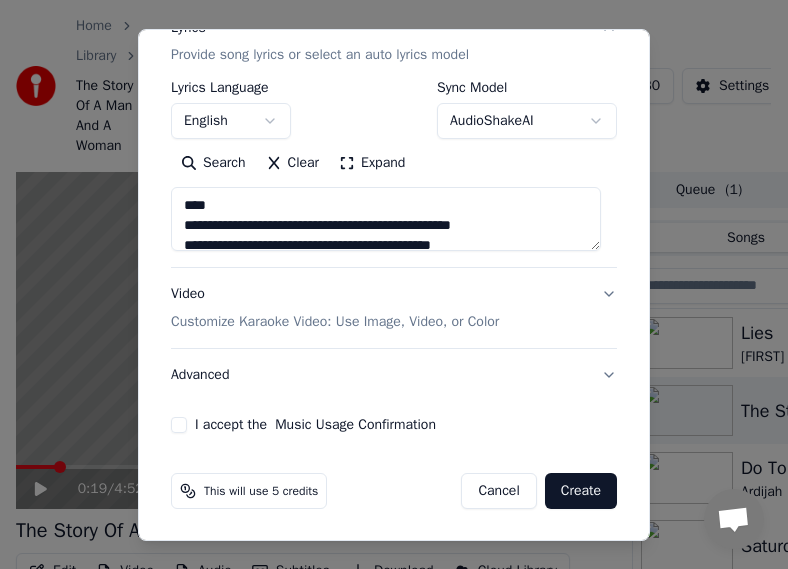 click on "Create" at bounding box center (581, 491) 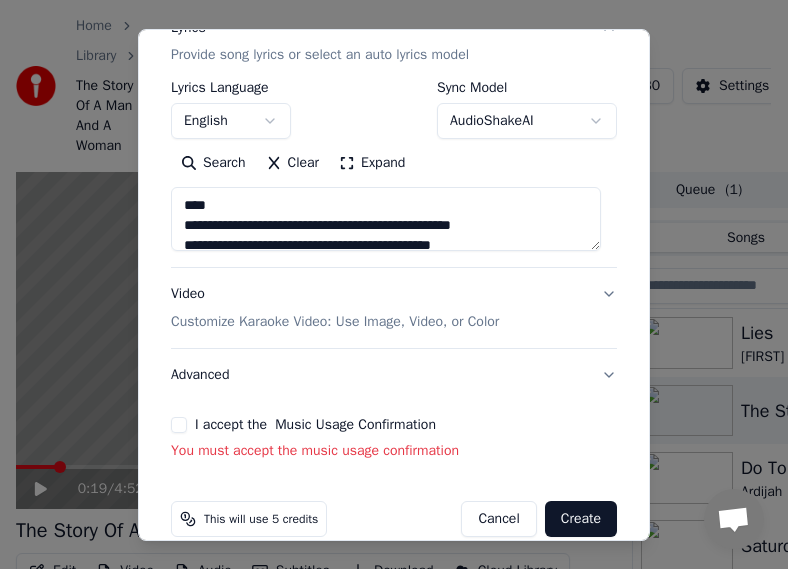 click on "I accept the   Music Usage Confirmation" at bounding box center [179, 425] 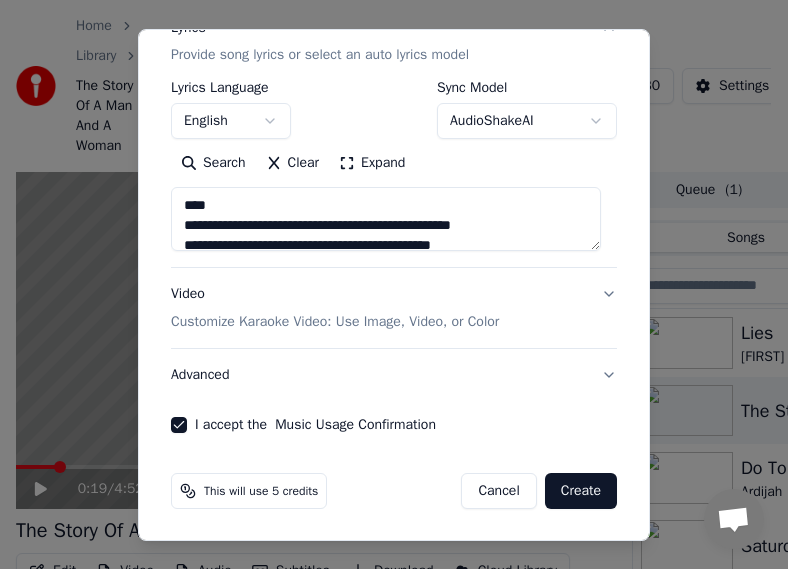 click on "Create" at bounding box center [581, 491] 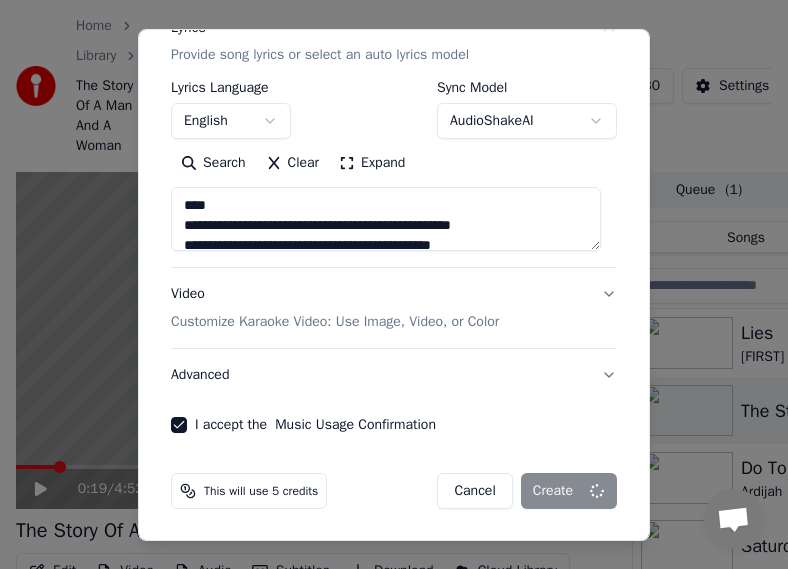type on "**********" 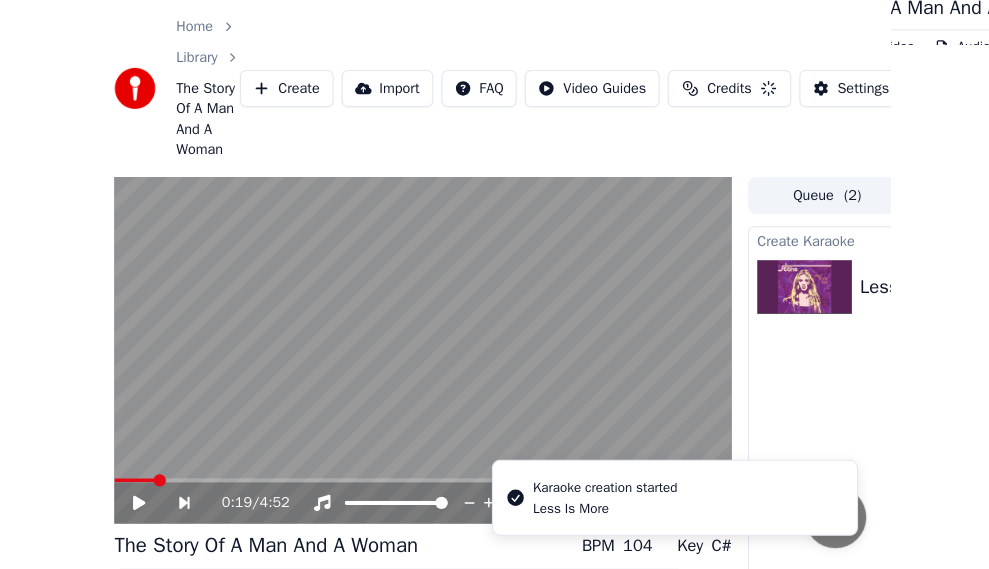 scroll, scrollTop: 0, scrollLeft: 0, axis: both 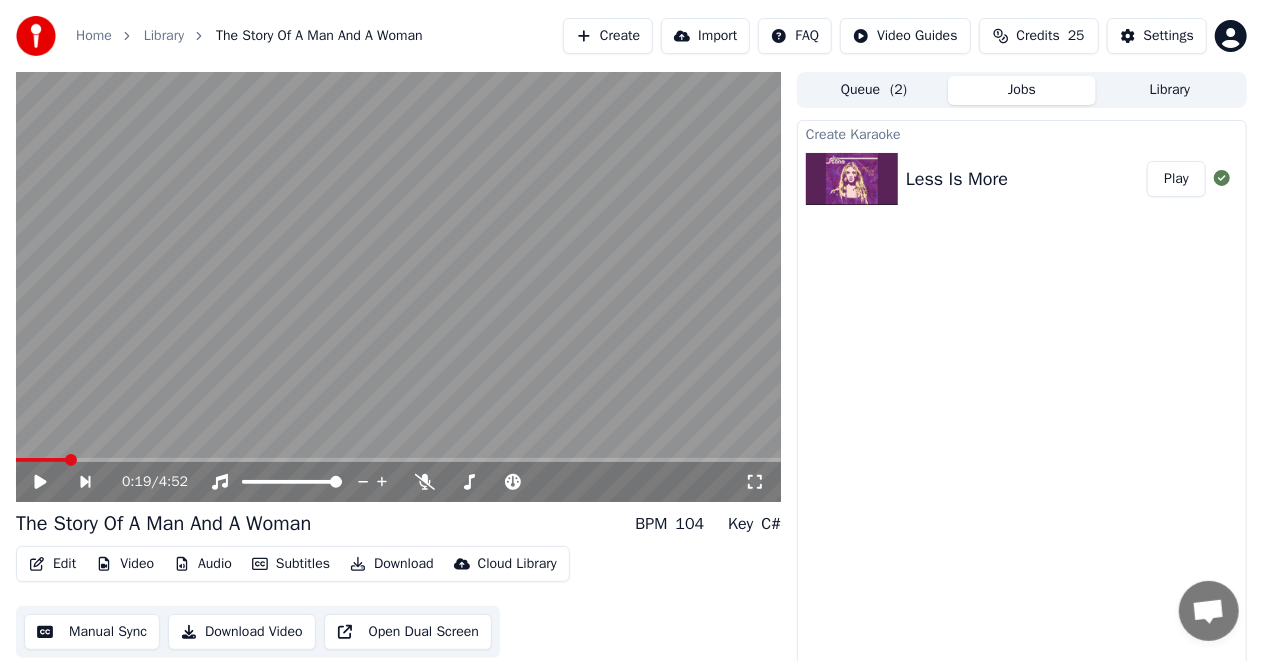 click on "Play" at bounding box center (1176, 179) 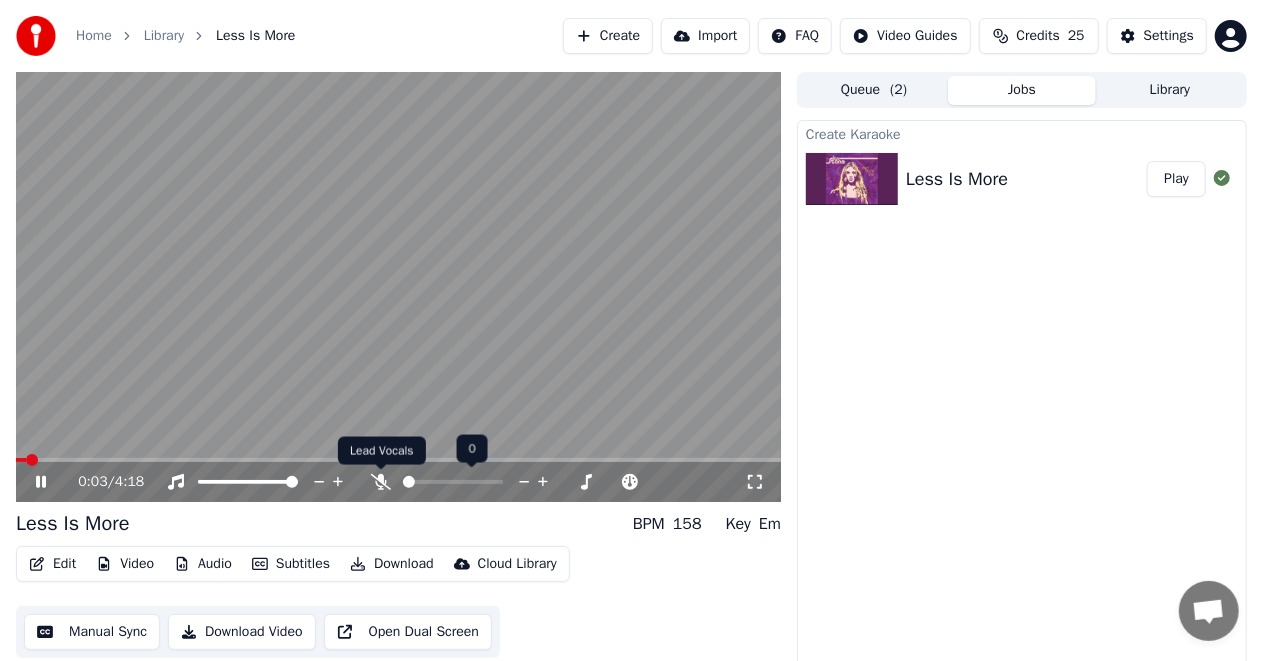 click 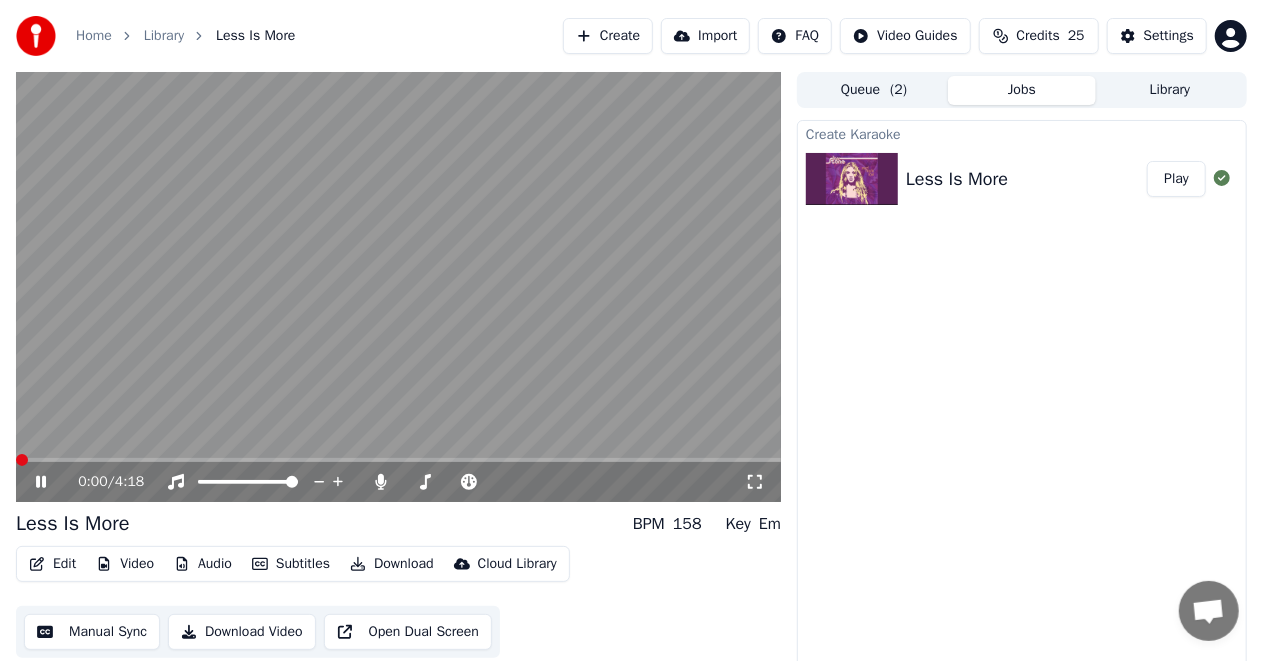 click at bounding box center [22, 460] 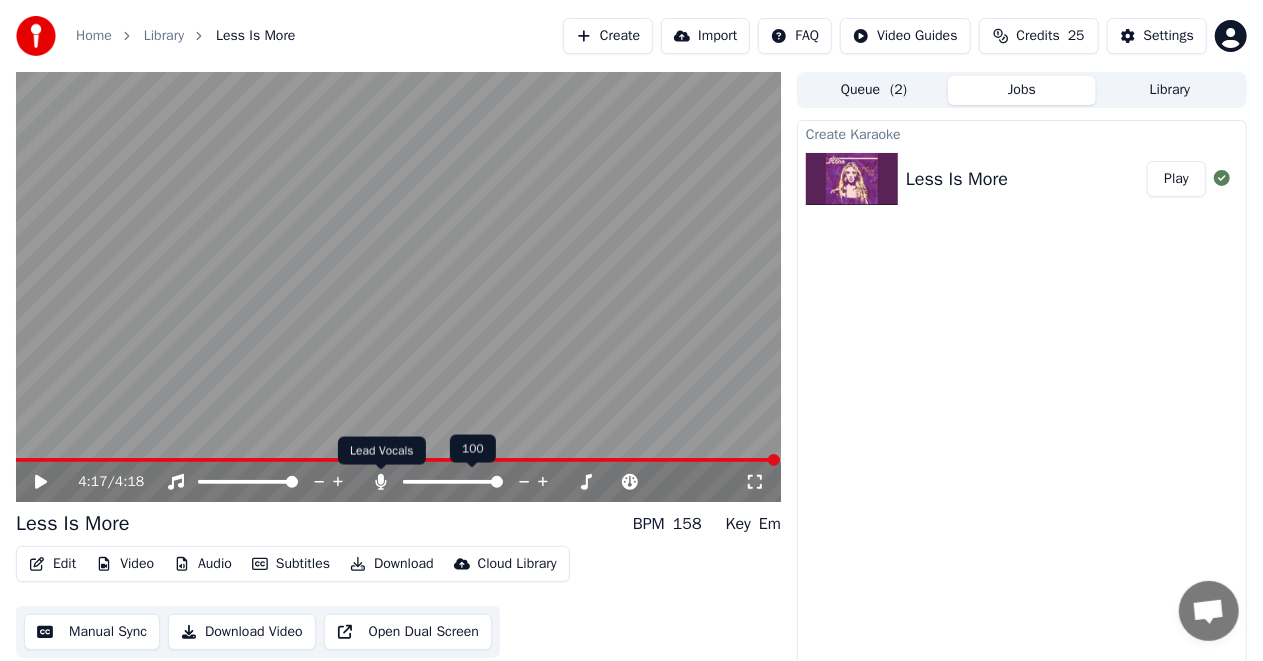 click 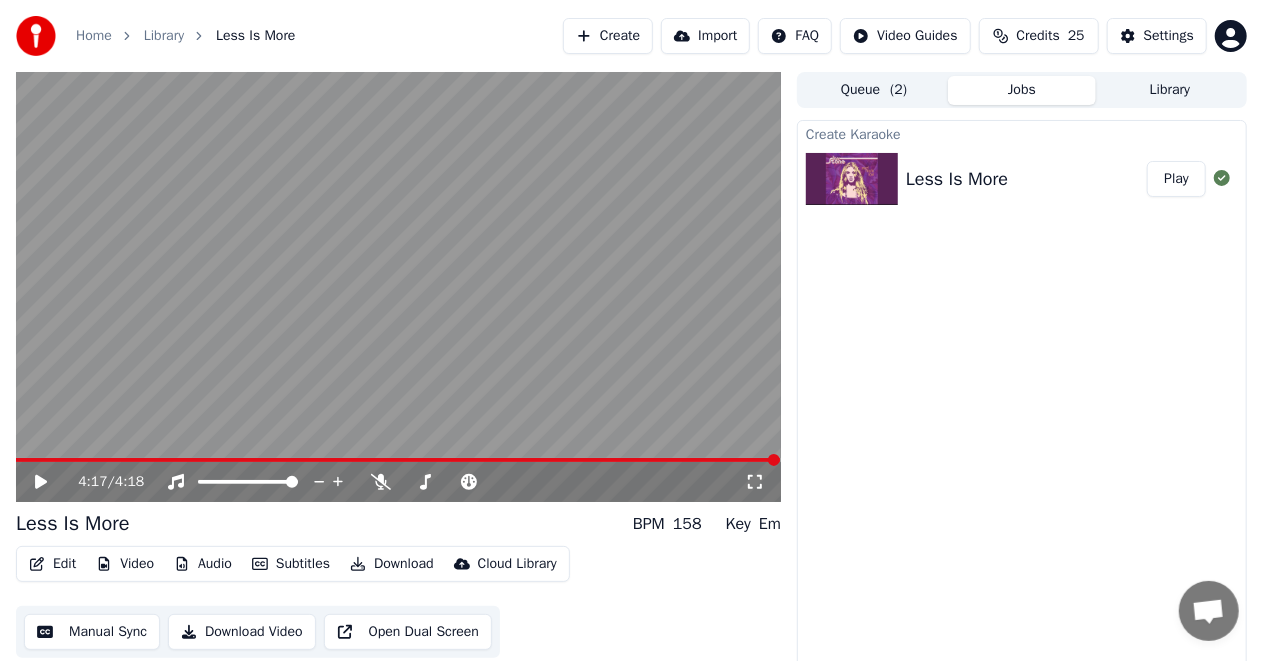 click on "Download" at bounding box center (392, 564) 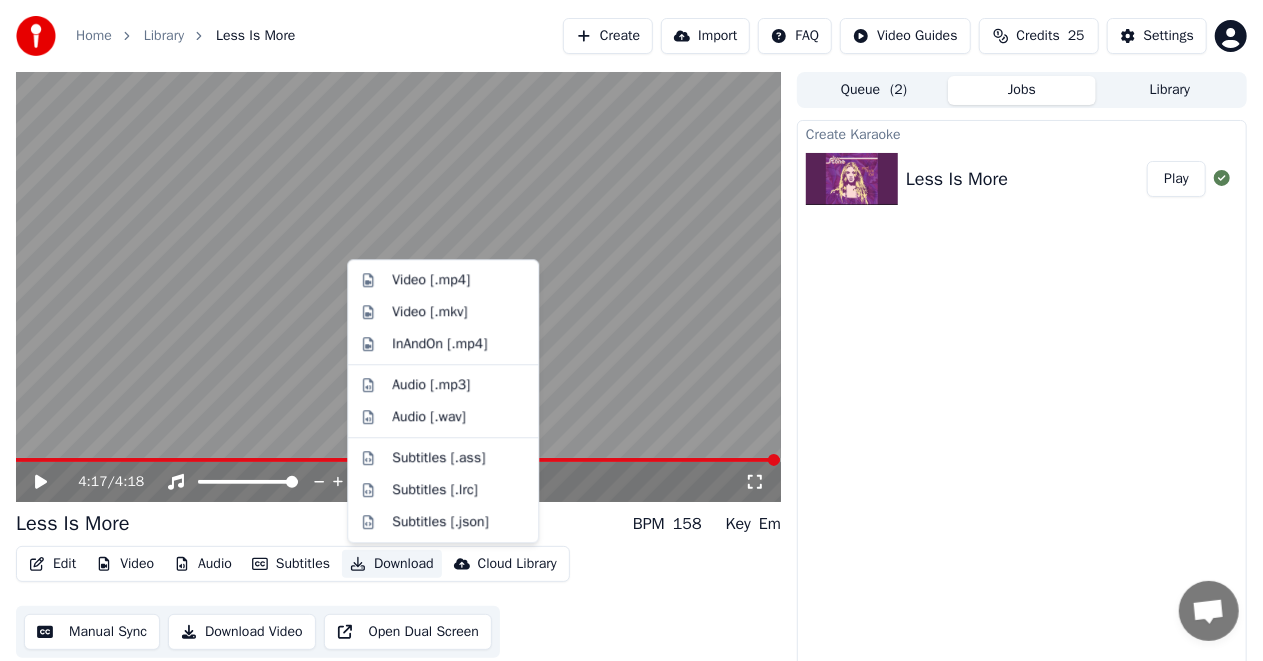 click on "Download" at bounding box center (392, 564) 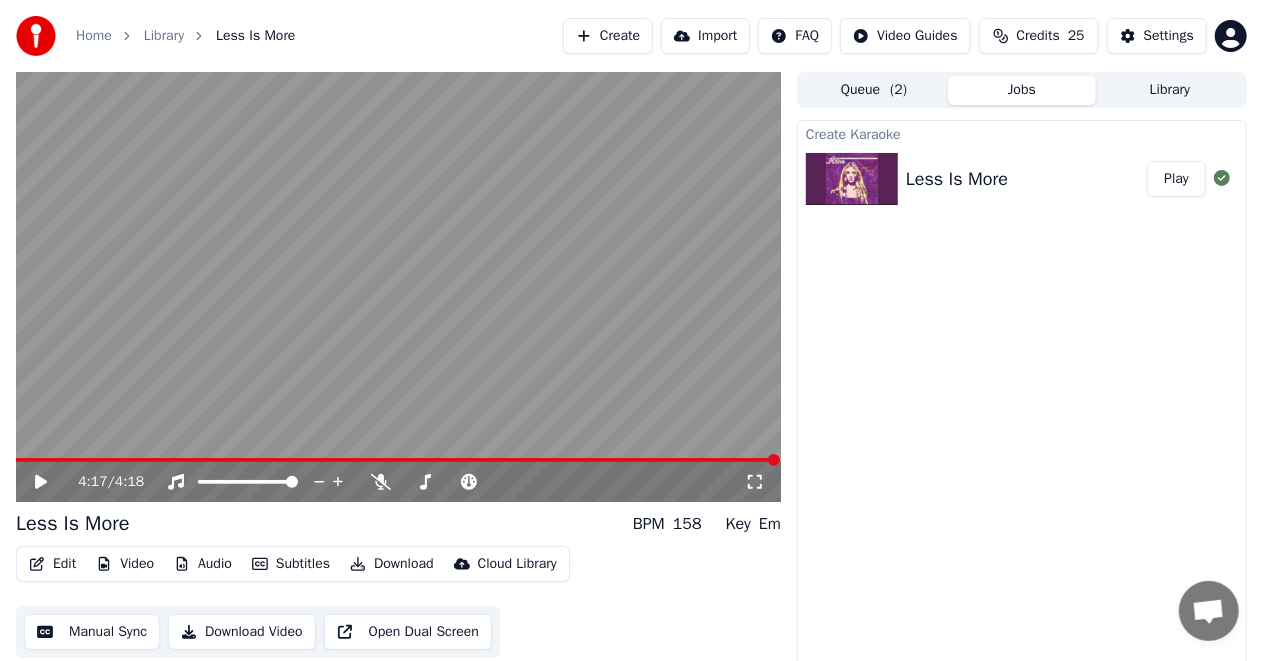 click on "Download" at bounding box center (392, 564) 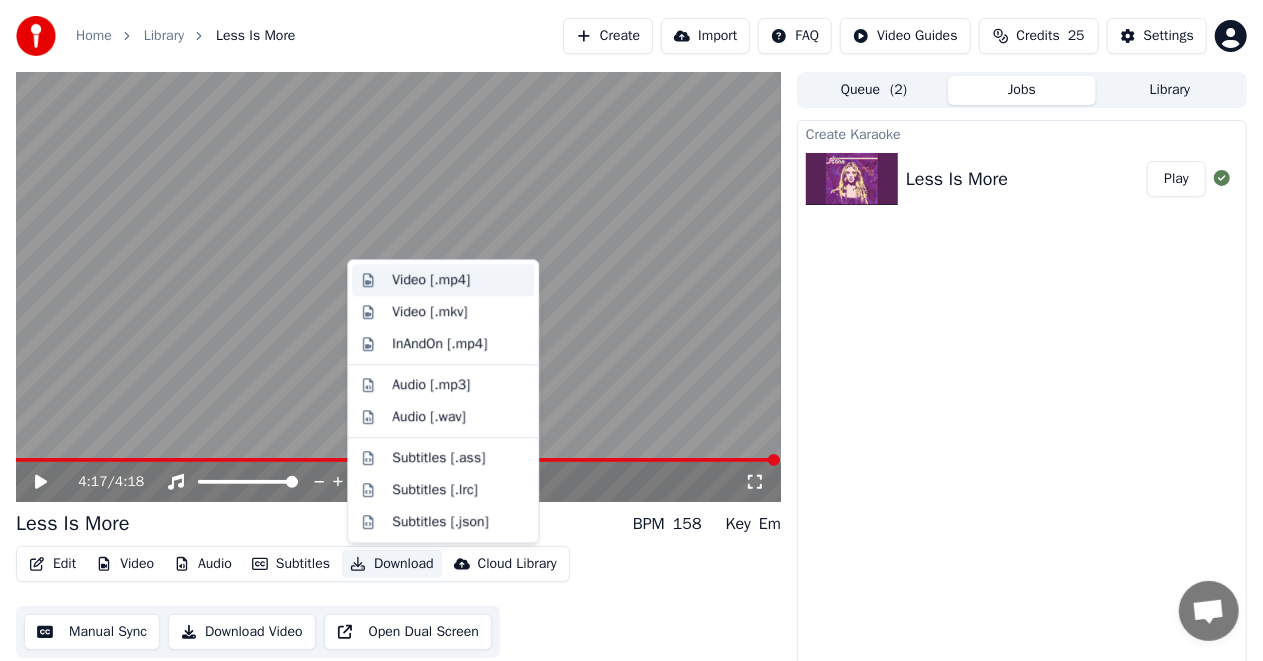 click on "Video [.mp4]" at bounding box center (431, 280) 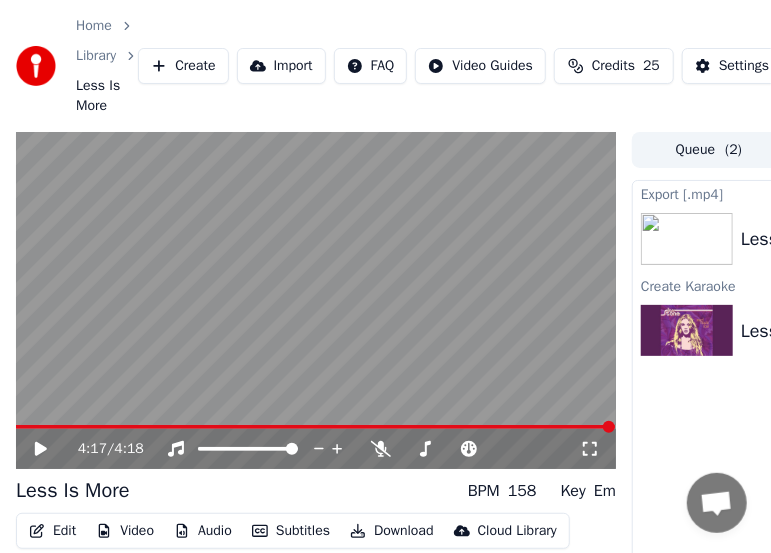 click on "Export [.mp4] Less Is More 37 % Create Karaoke Less Is More Play" at bounding box center [857, 415] 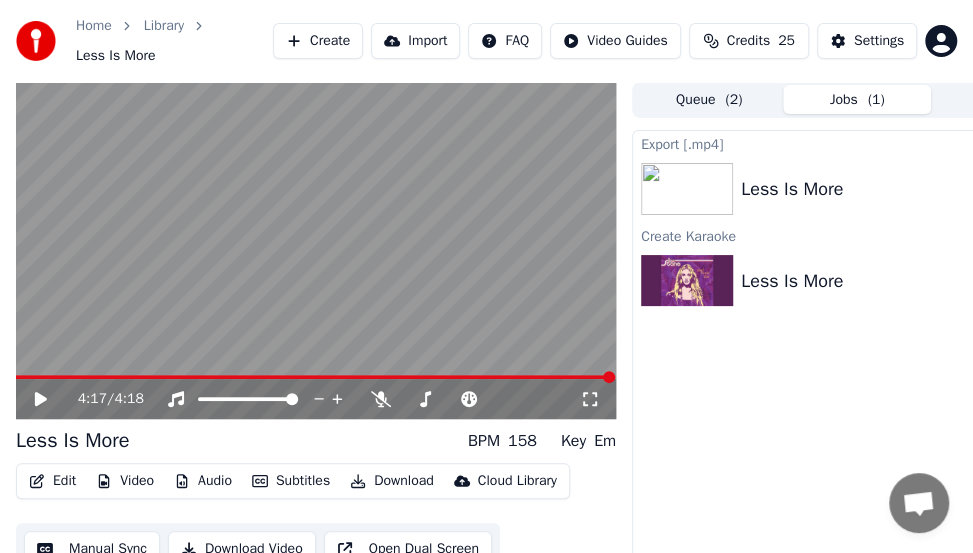 click on "Jobs ( 1 )" at bounding box center [857, 99] 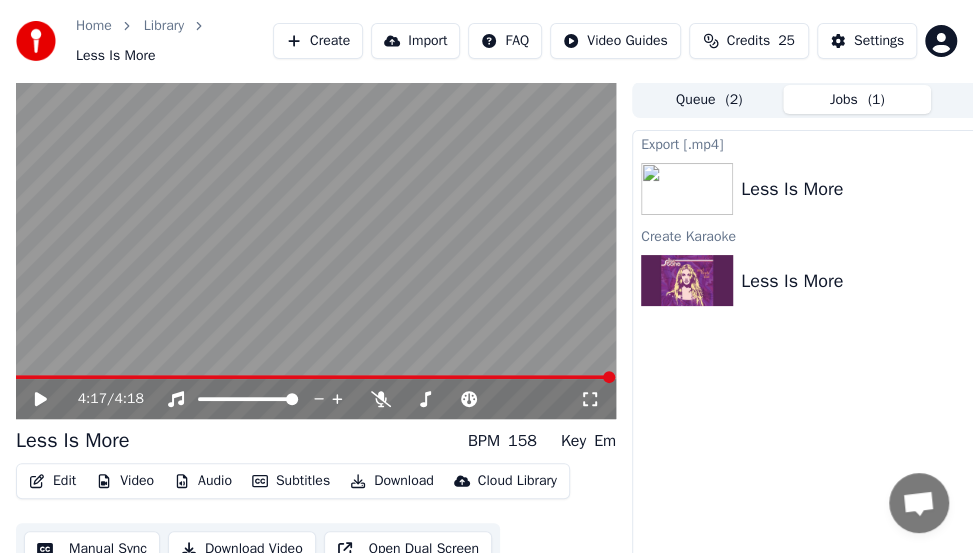 click on "( 2 )" at bounding box center [733, 100] 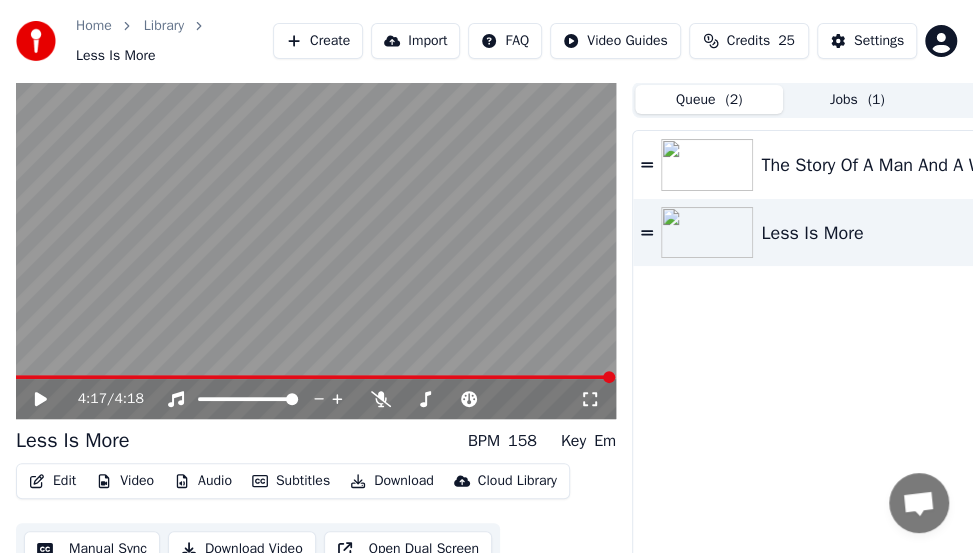 click on "Create" at bounding box center (318, 41) 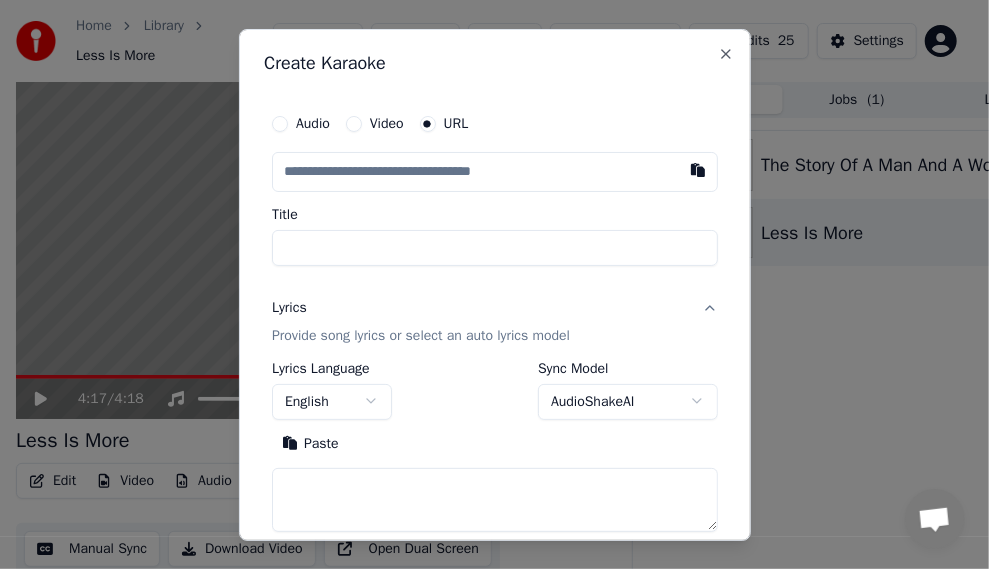 click at bounding box center (495, 499) 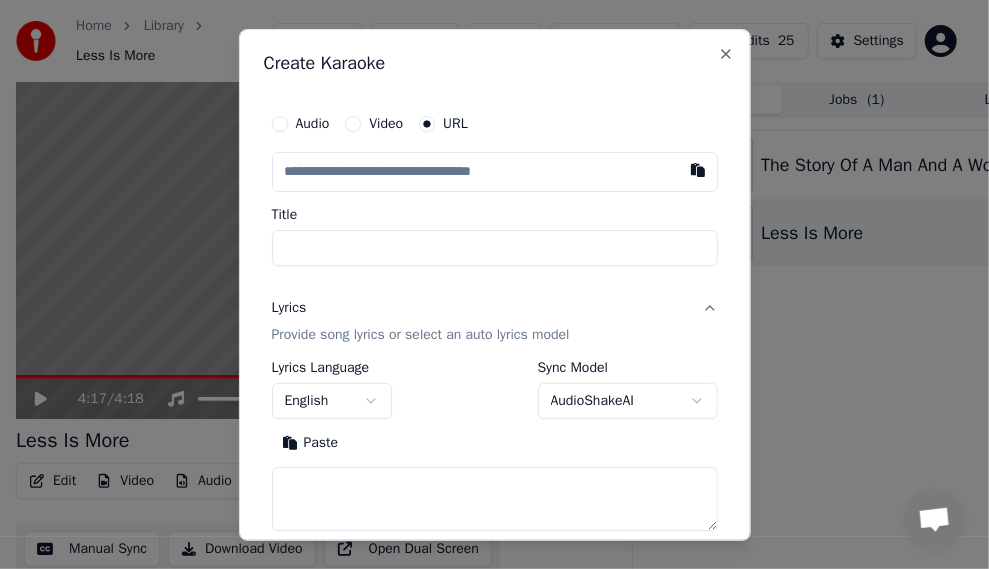 click on "Paste" at bounding box center [310, 443] 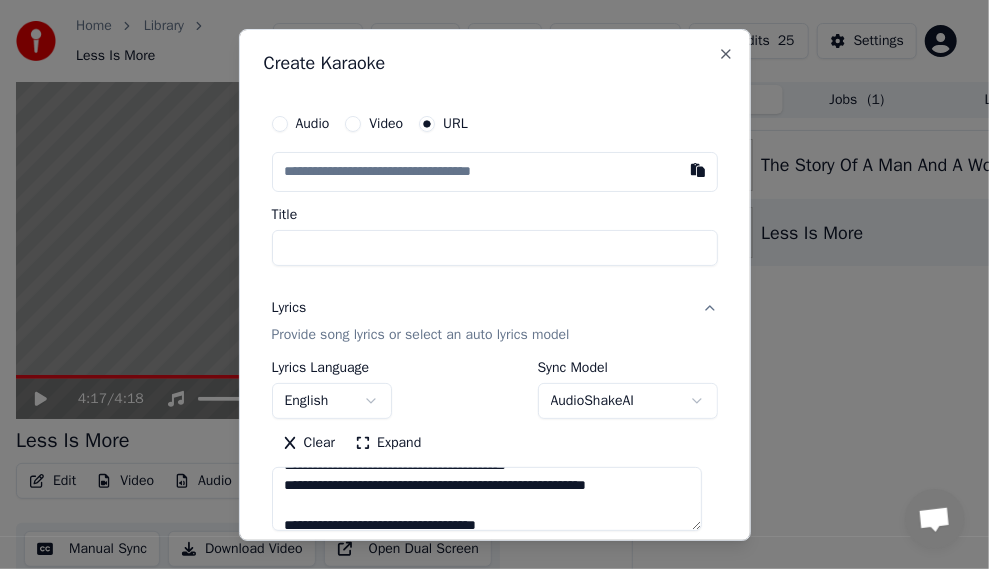 scroll, scrollTop: 0, scrollLeft: 0, axis: both 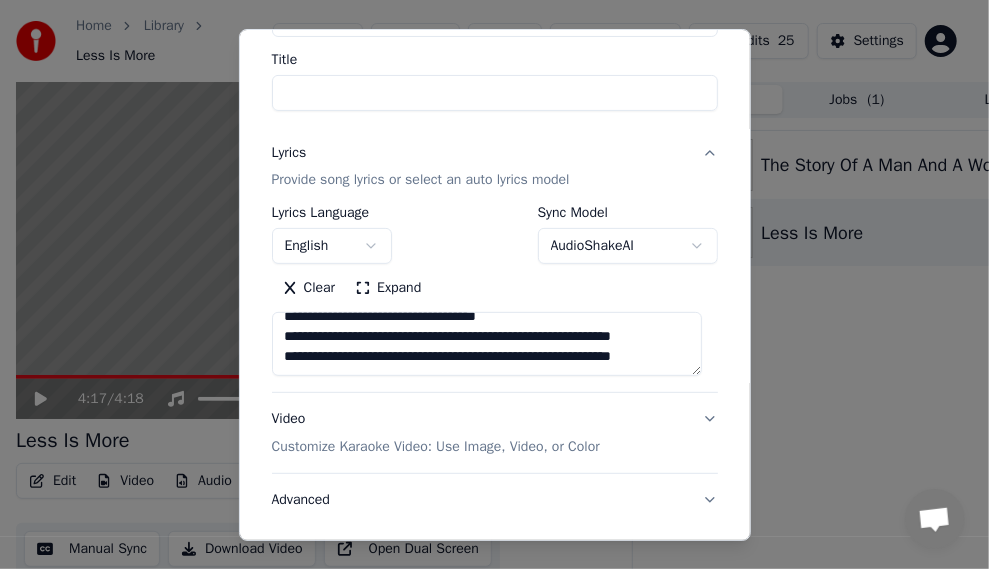 drag, startPoint x: 285, startPoint y: 486, endPoint x: 664, endPoint y: 358, distance: 400.03125 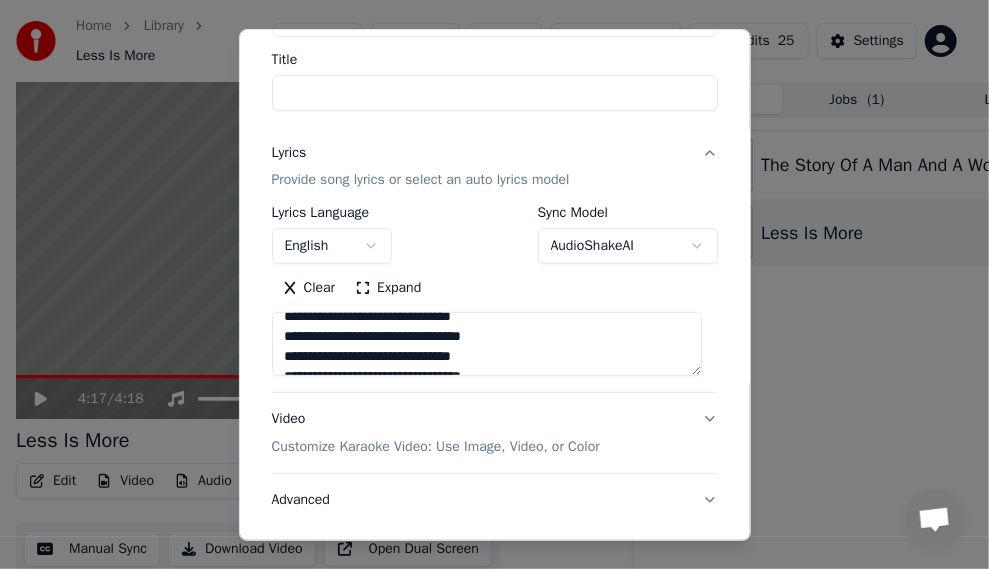 scroll, scrollTop: 0, scrollLeft: 0, axis: both 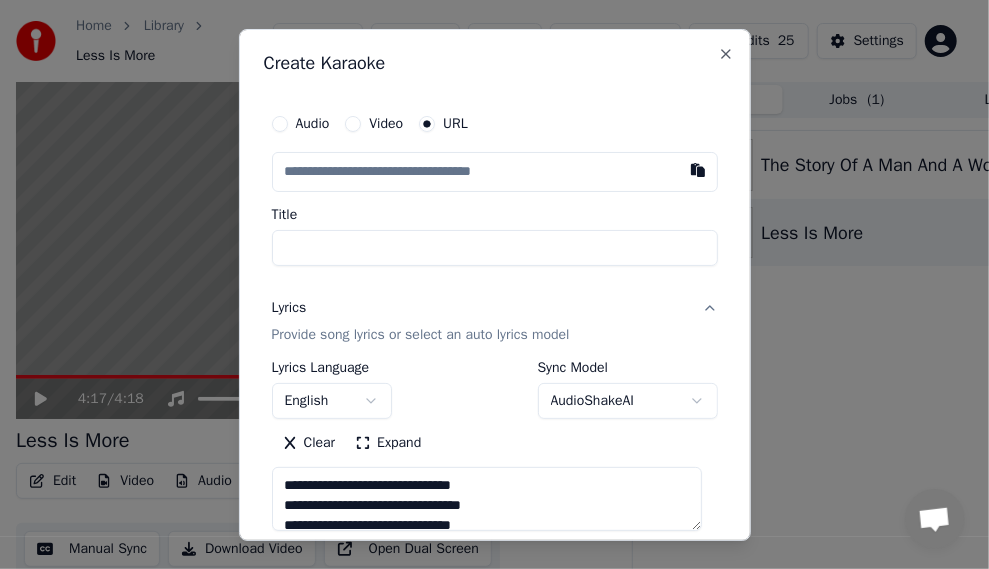 type on "**********" 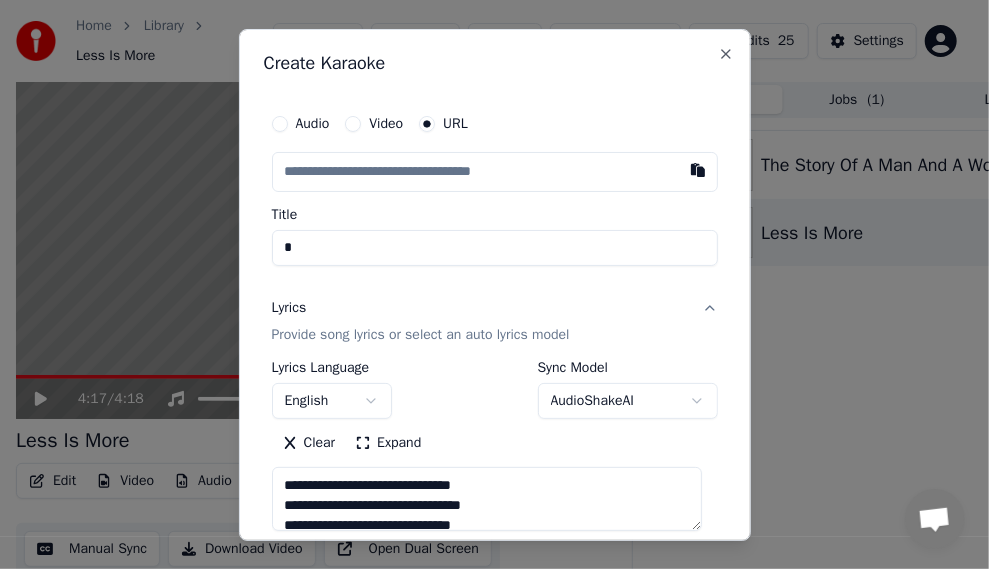 type on "**********" 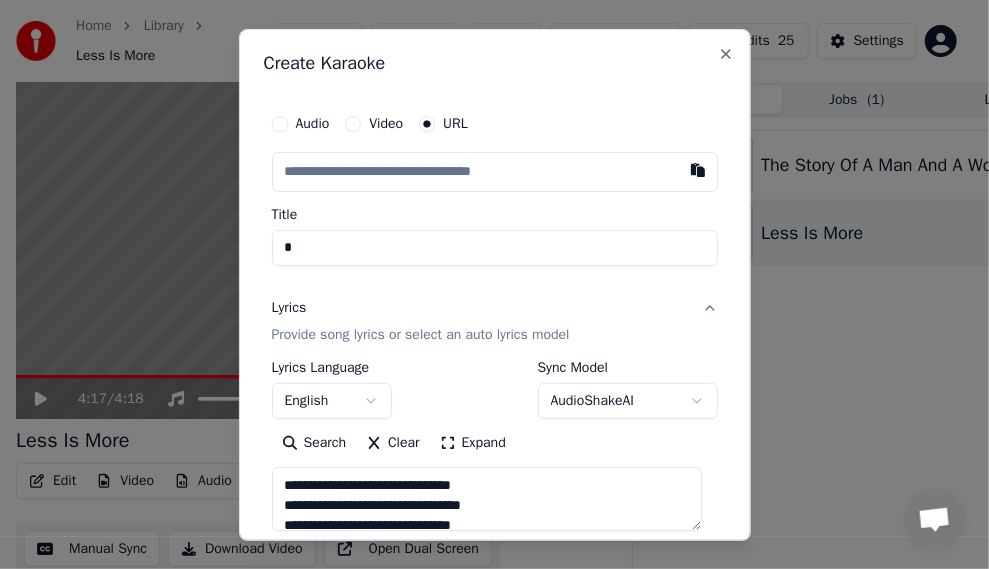 type on "**" 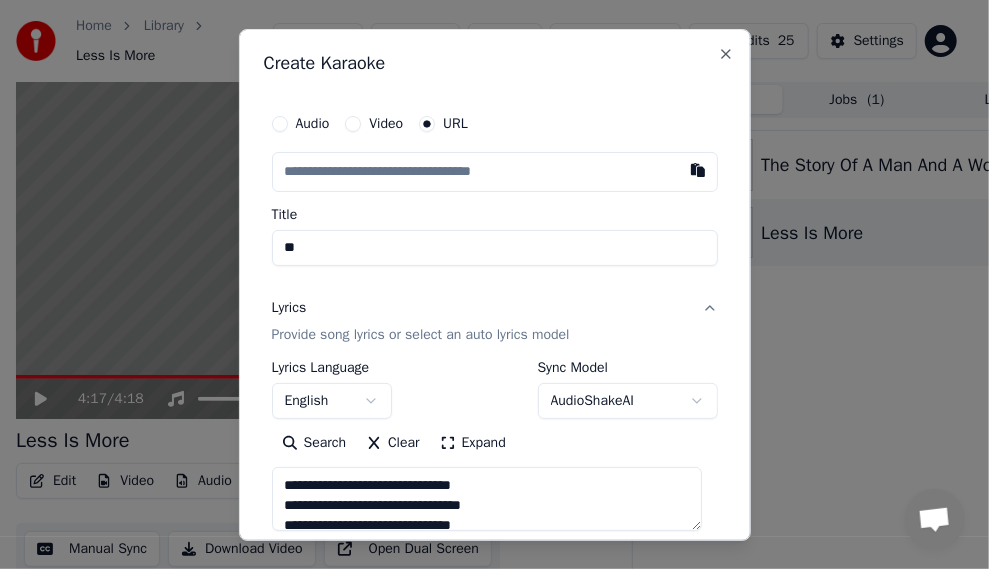 type on "***" 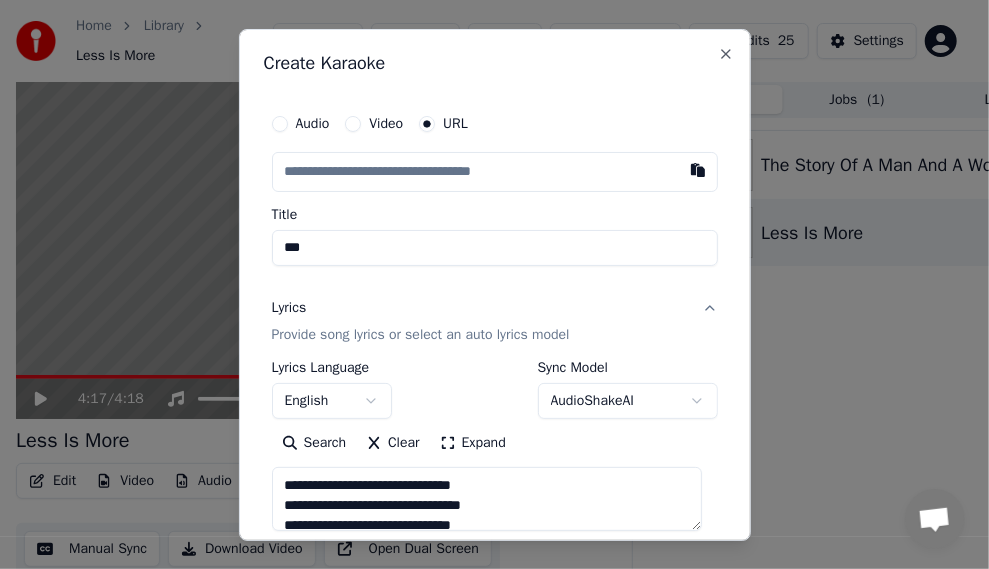 type on "****" 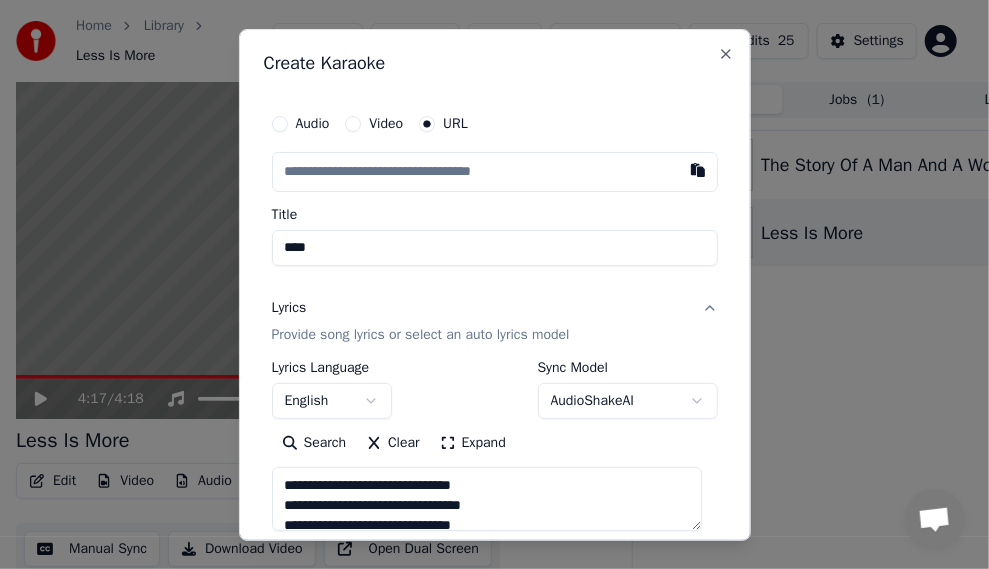 type on "****" 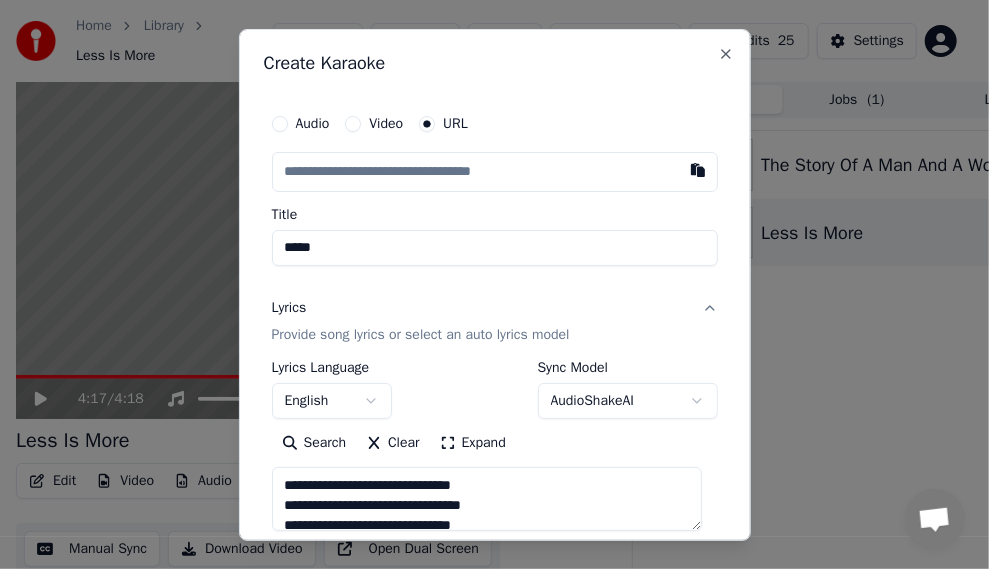 type on "******" 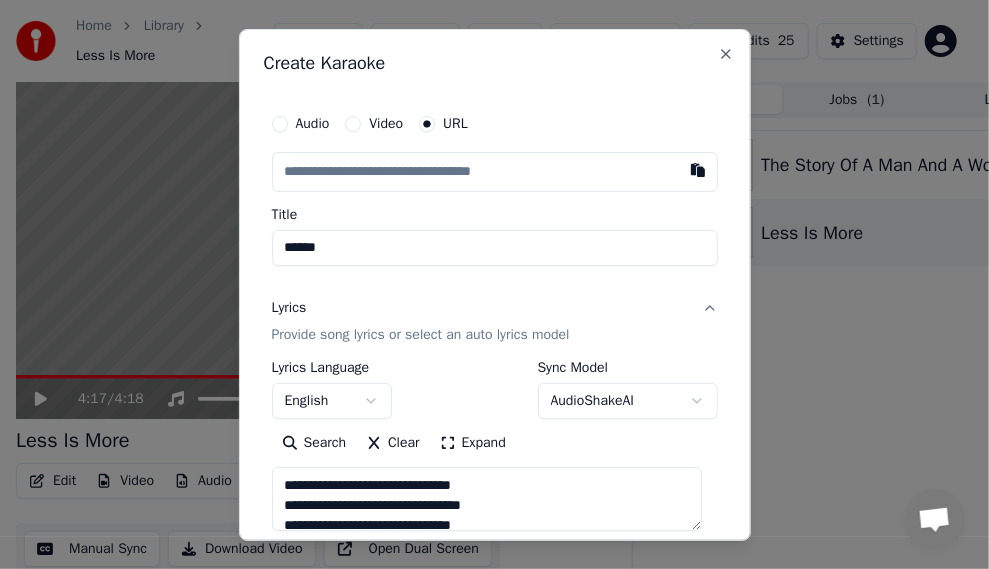 type on "*******" 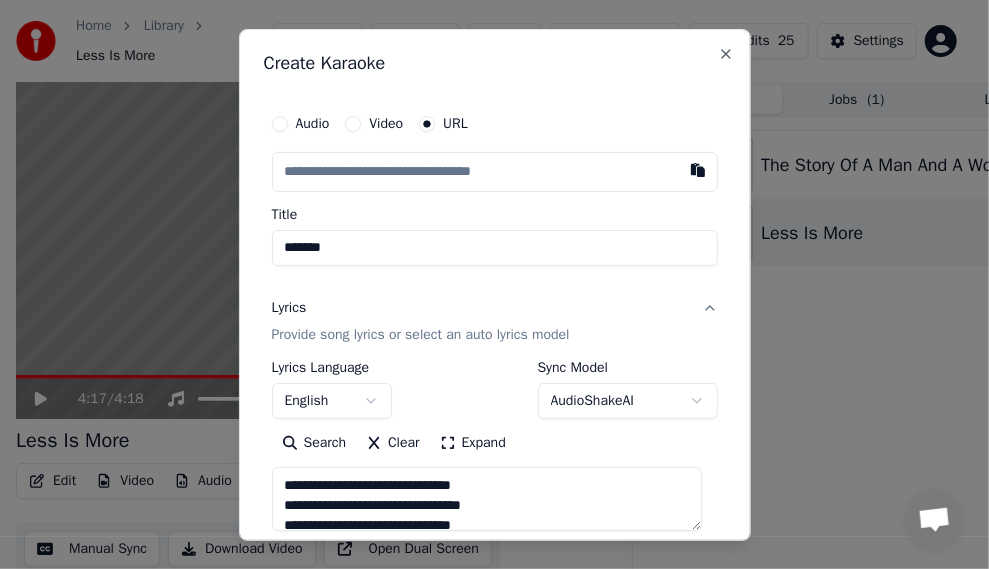 type on "********" 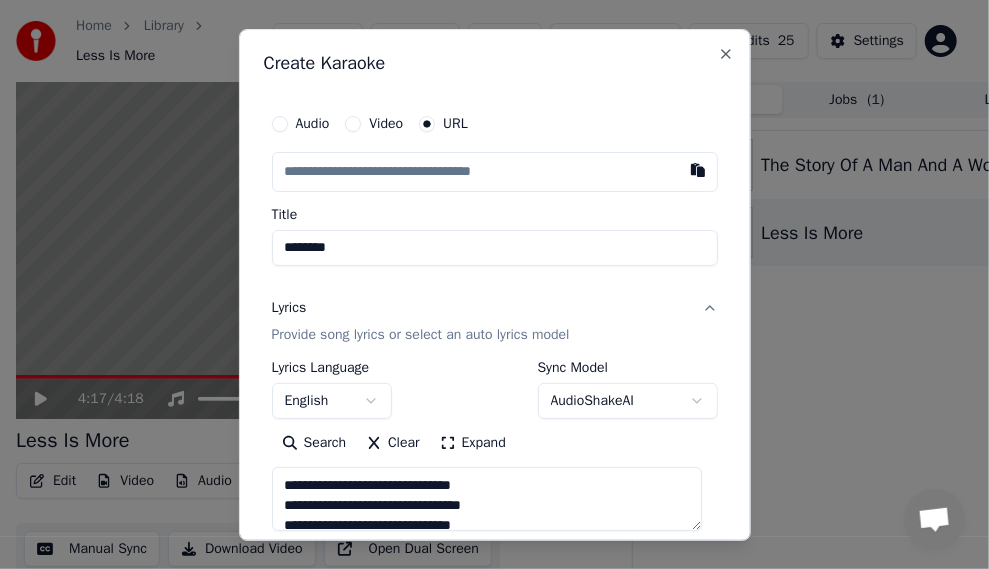 type on "*********" 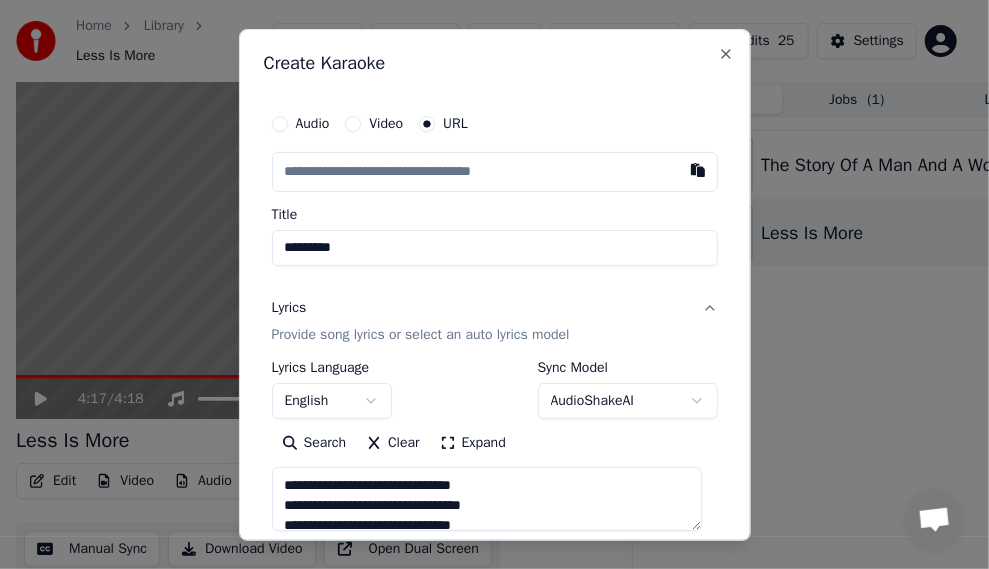 type on "**********" 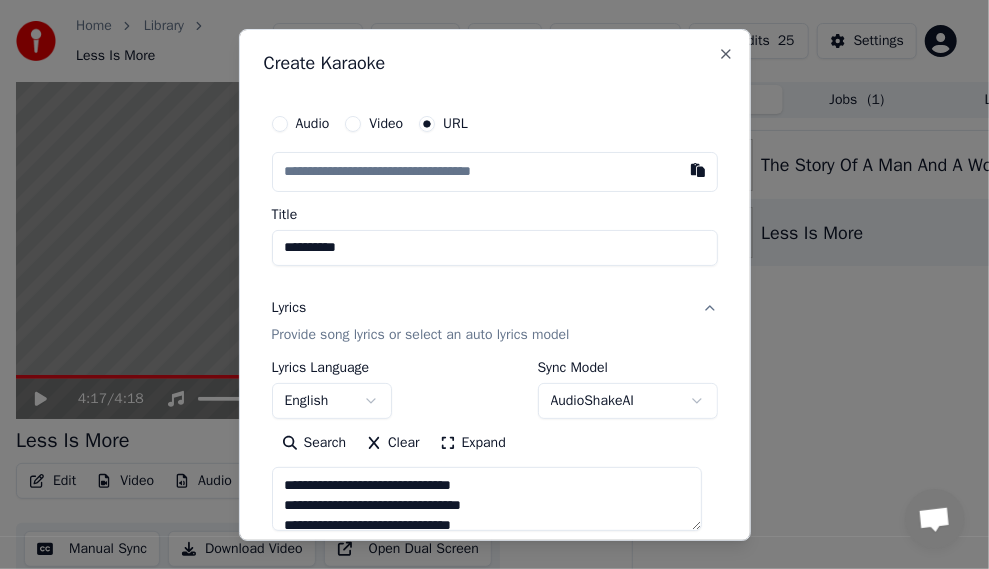 type on "**********" 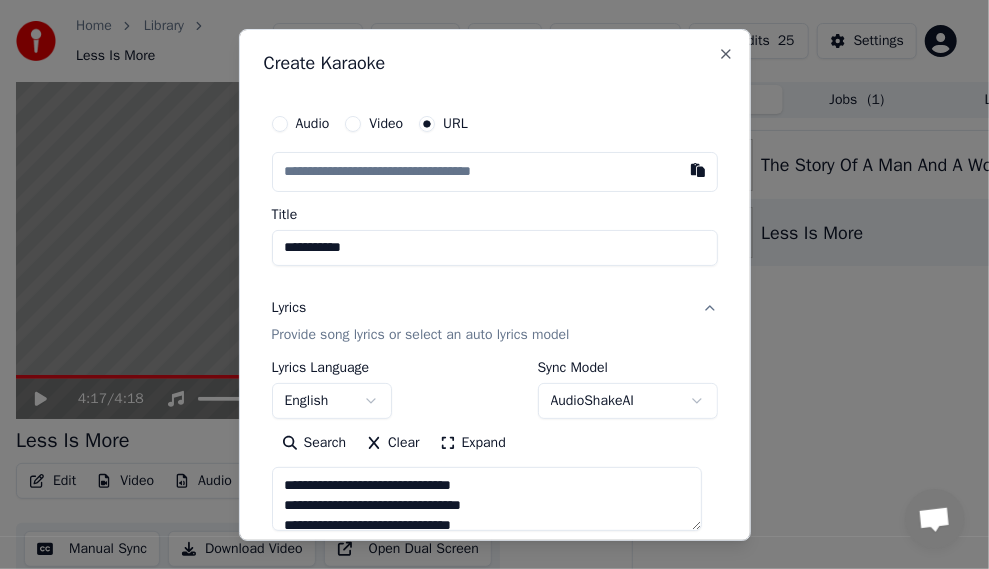type on "**********" 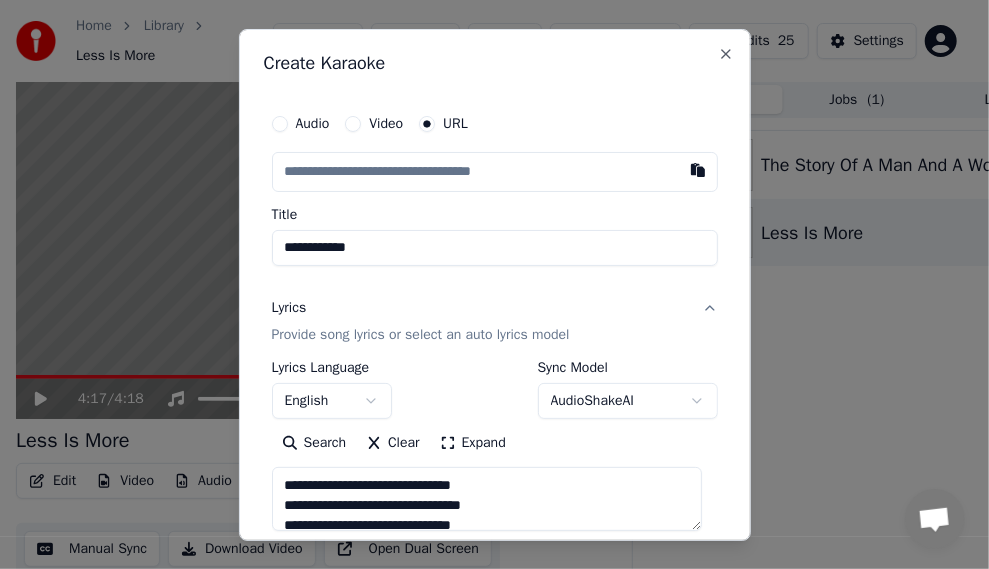 type on "**********" 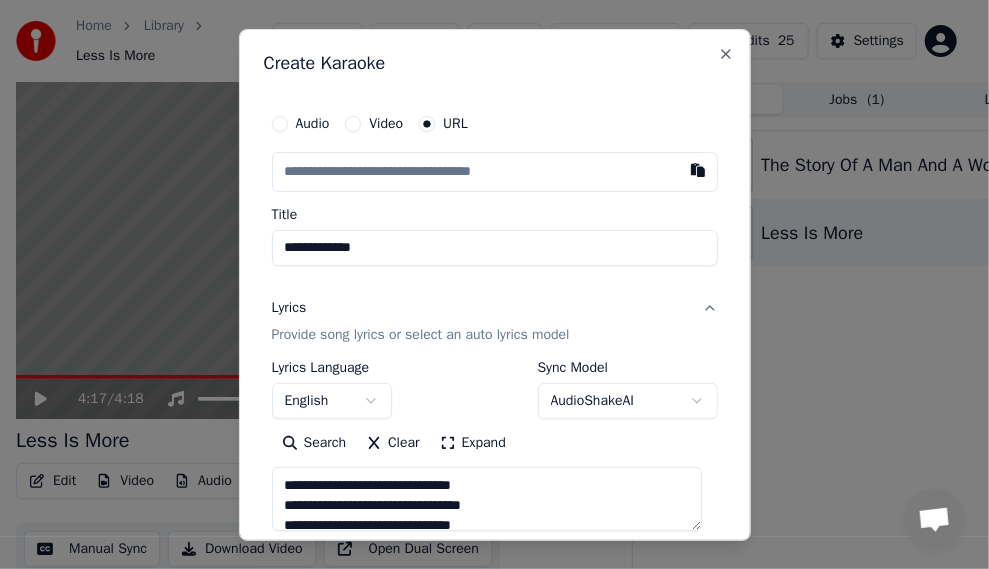 type on "**********" 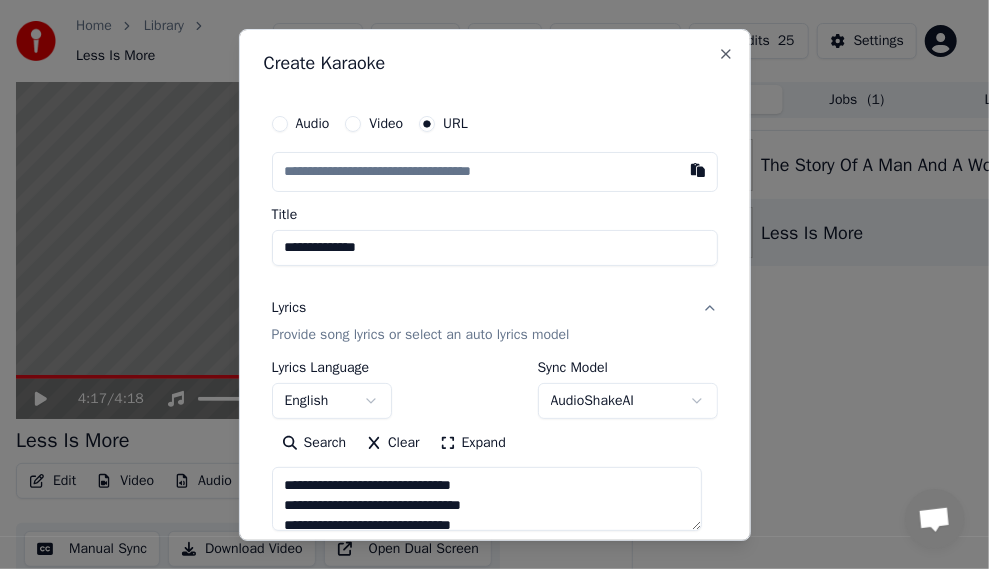 type on "**********" 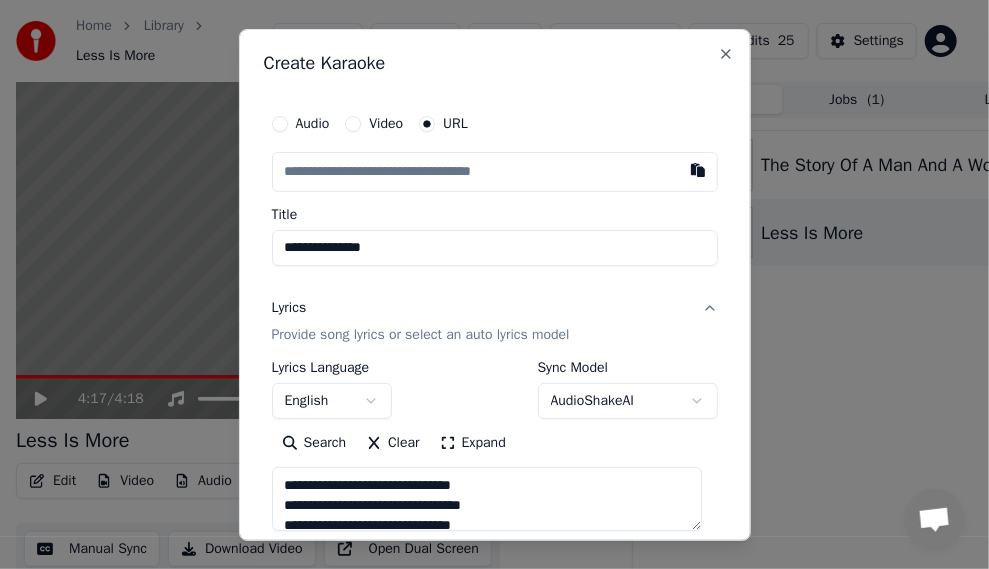 type on "**********" 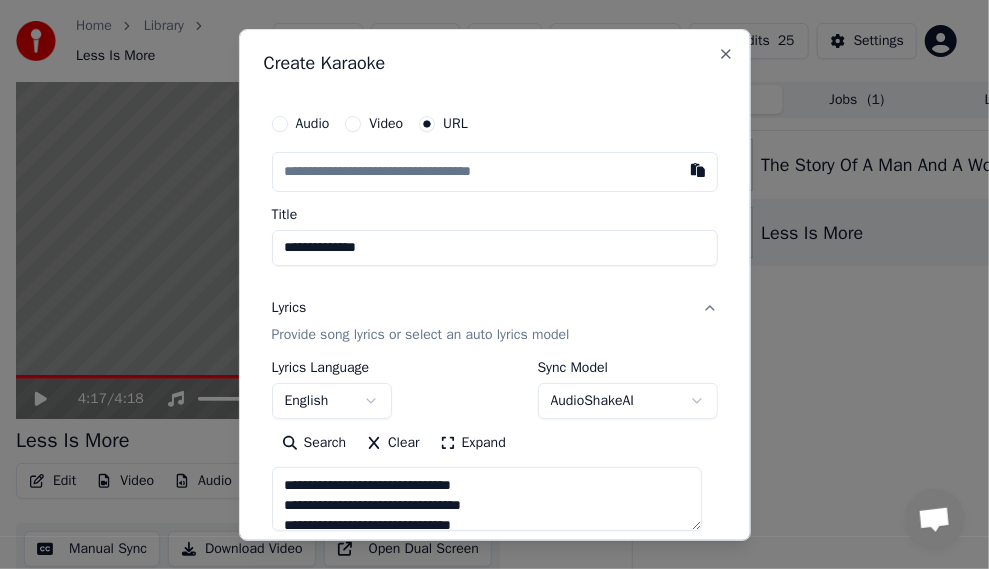 type on "**********" 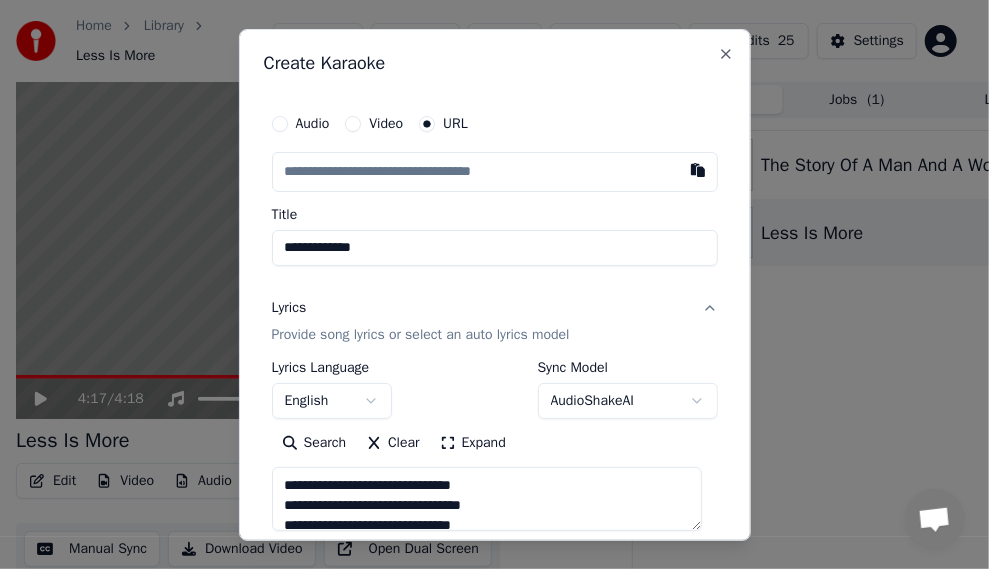 type on "**********" 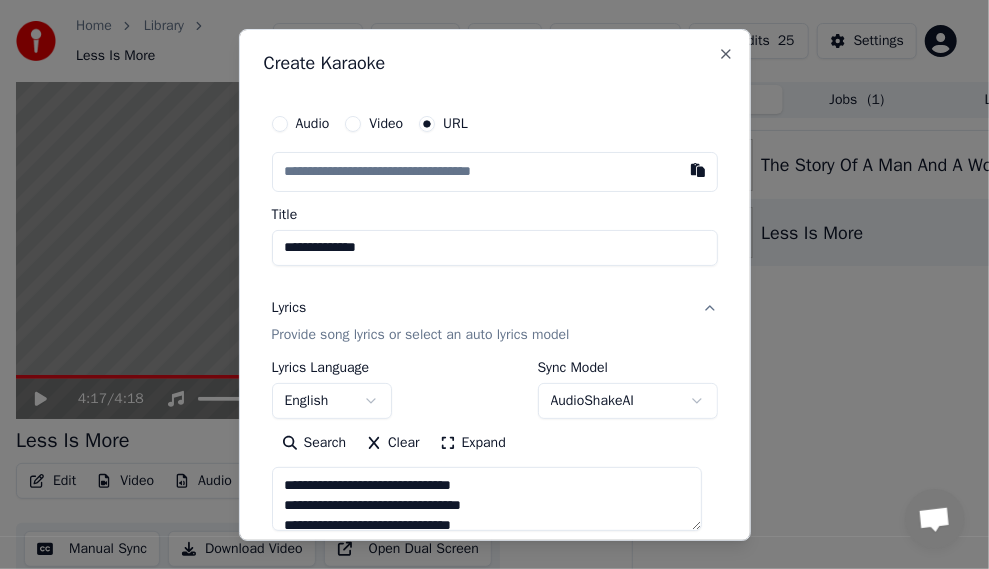 type on "**********" 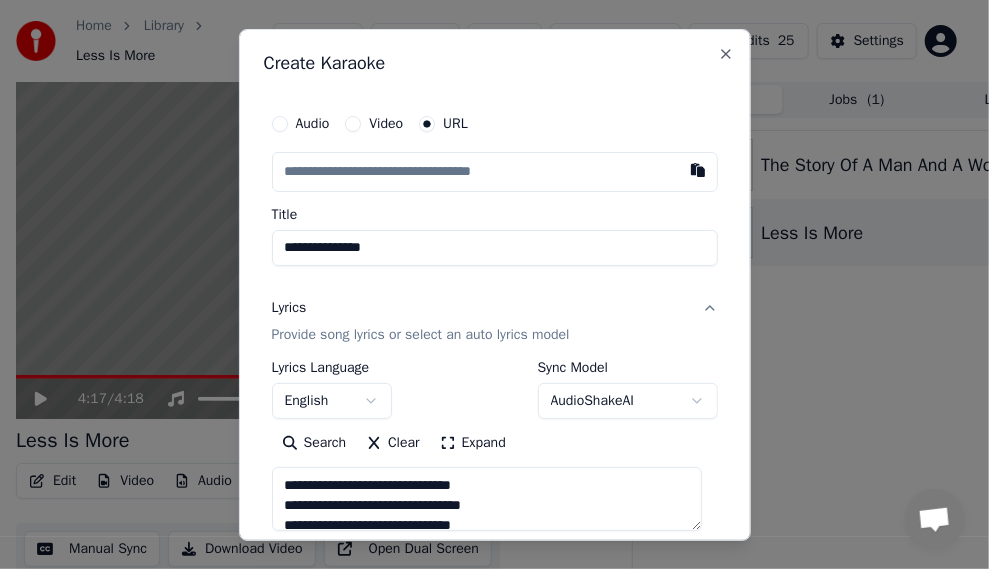 type on "**********" 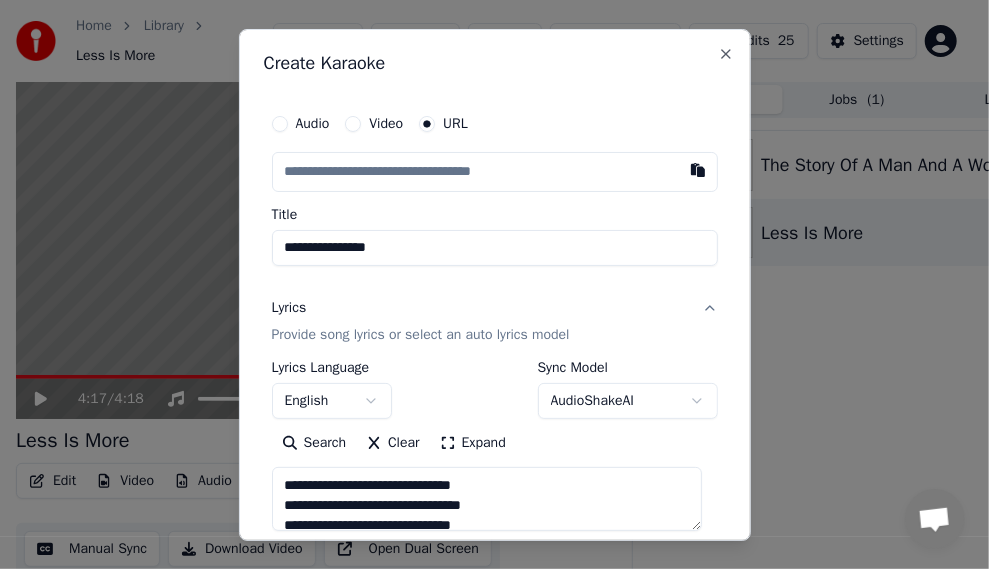 type on "**********" 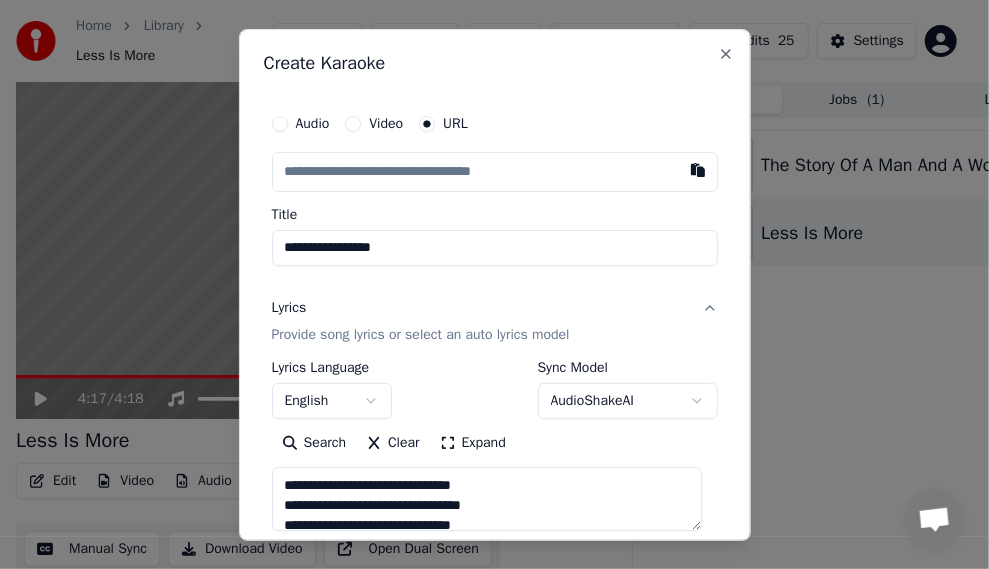 type on "**********" 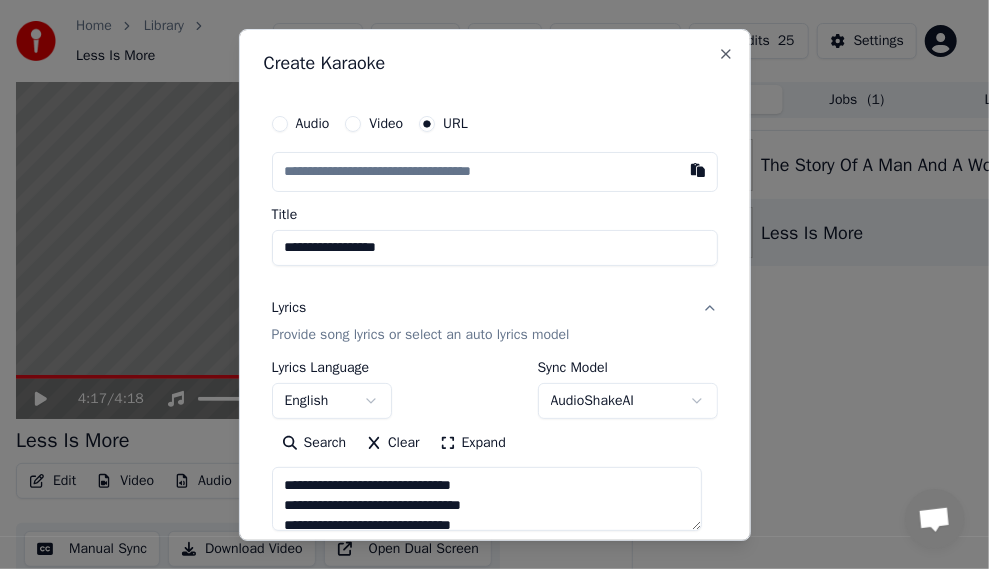 type on "**********" 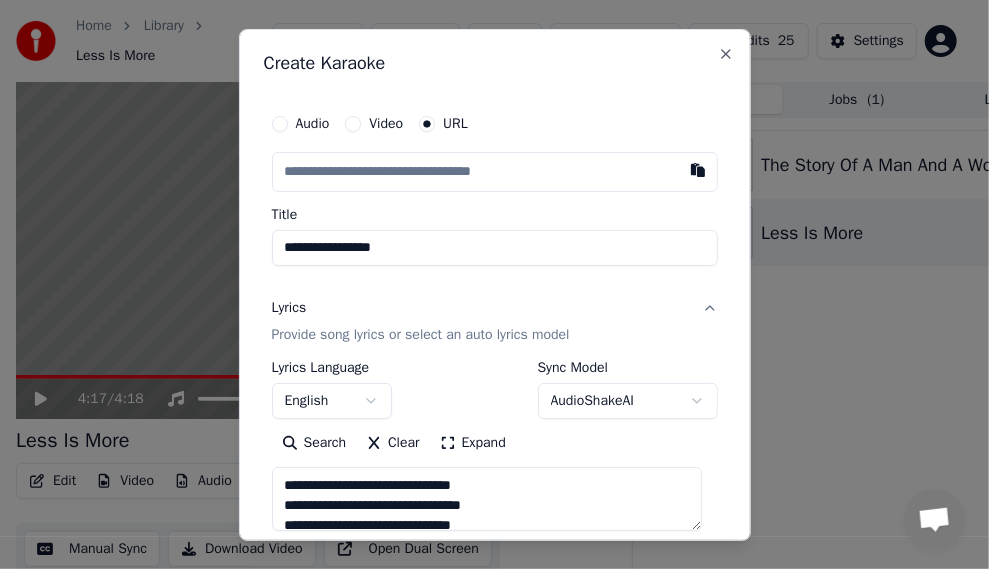 type on "**********" 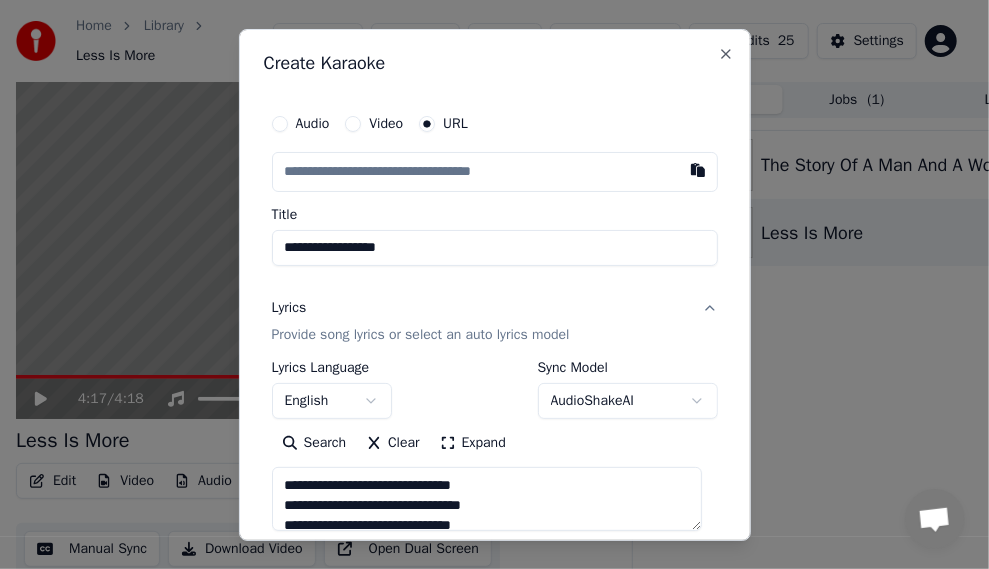 type on "**********" 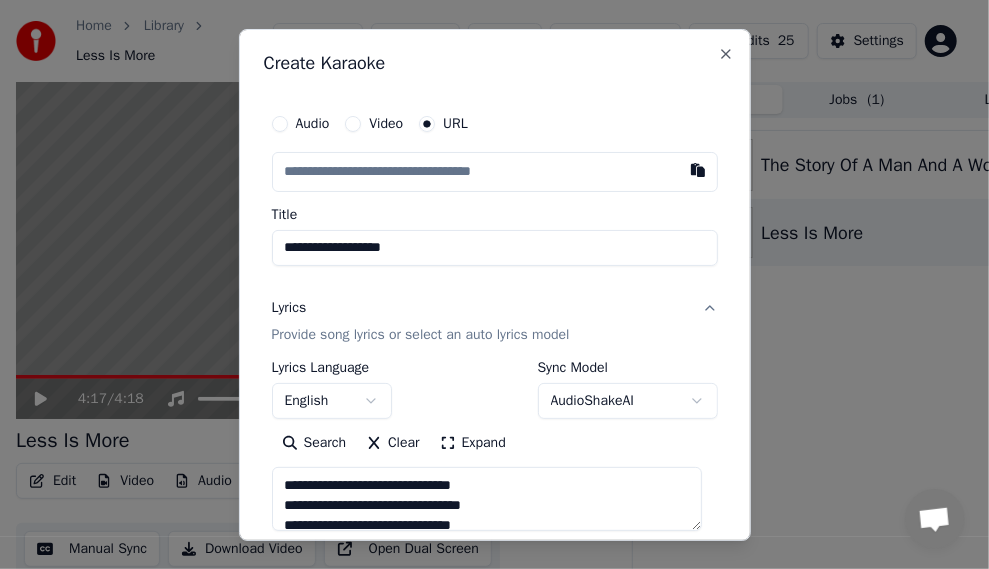 type on "**********" 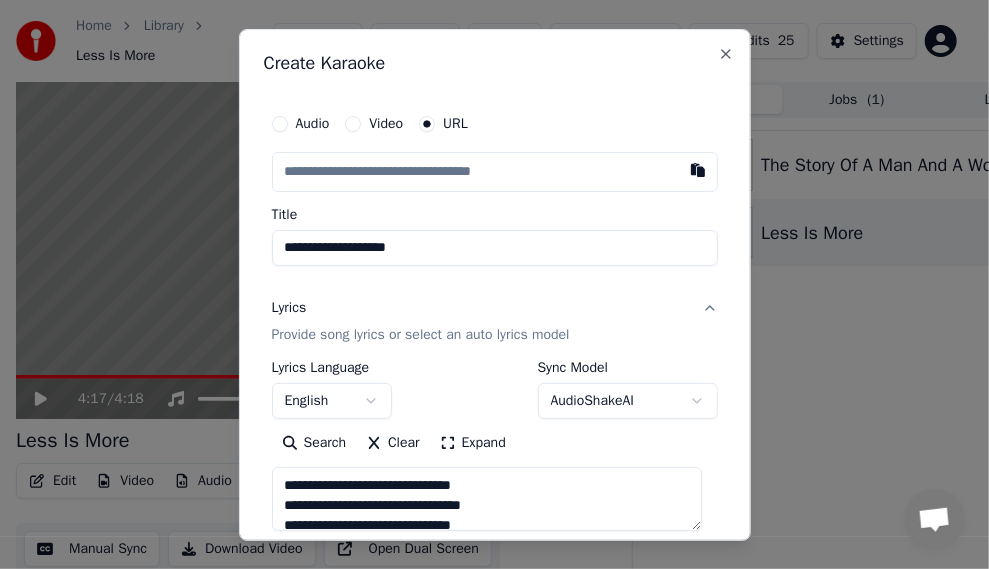 type on "**********" 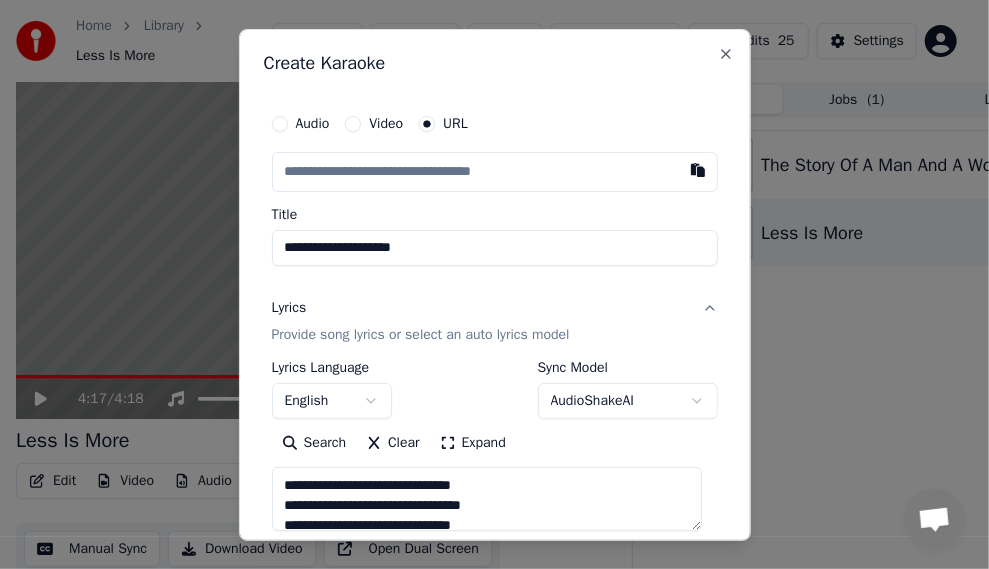 type on "**********" 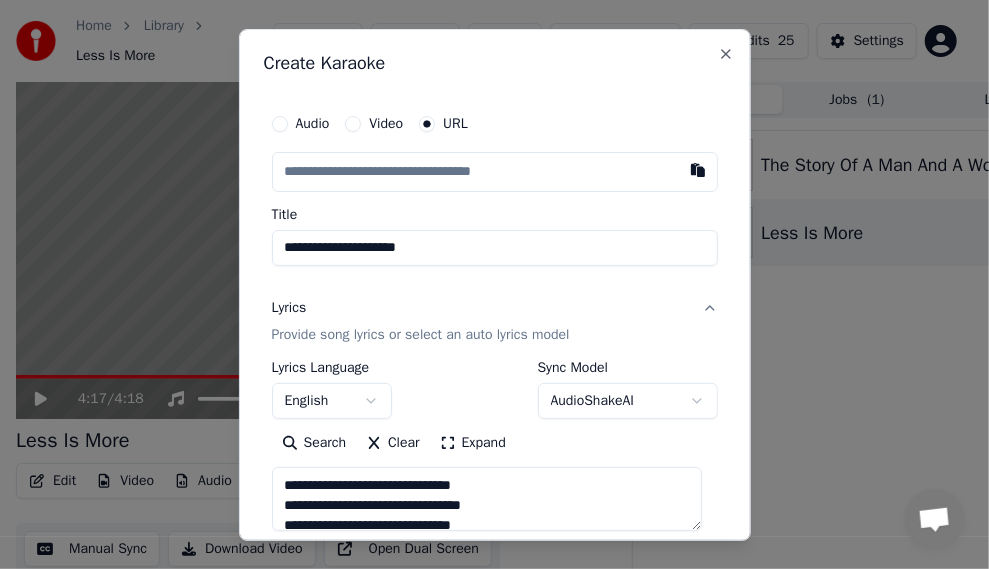 type on "**********" 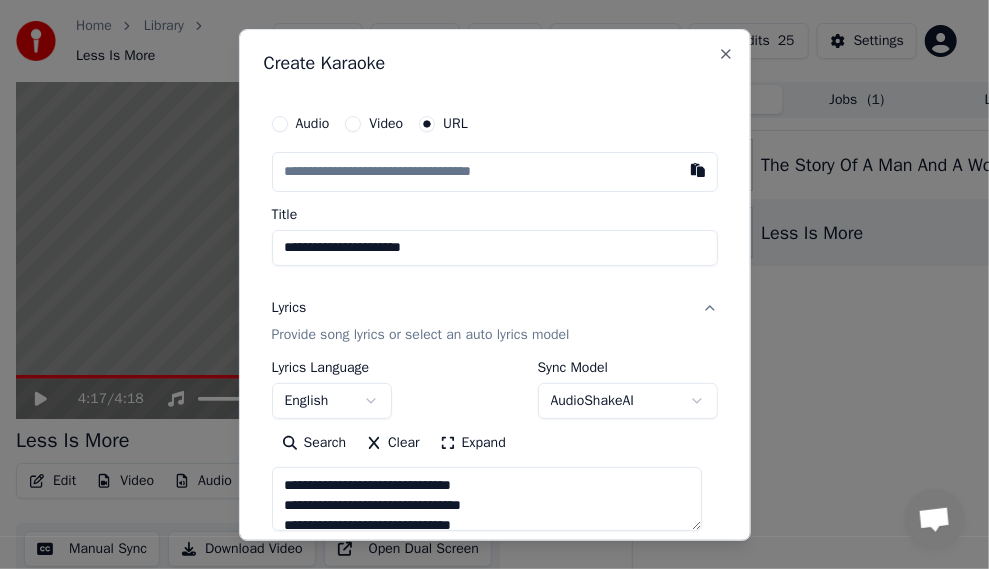 type on "**********" 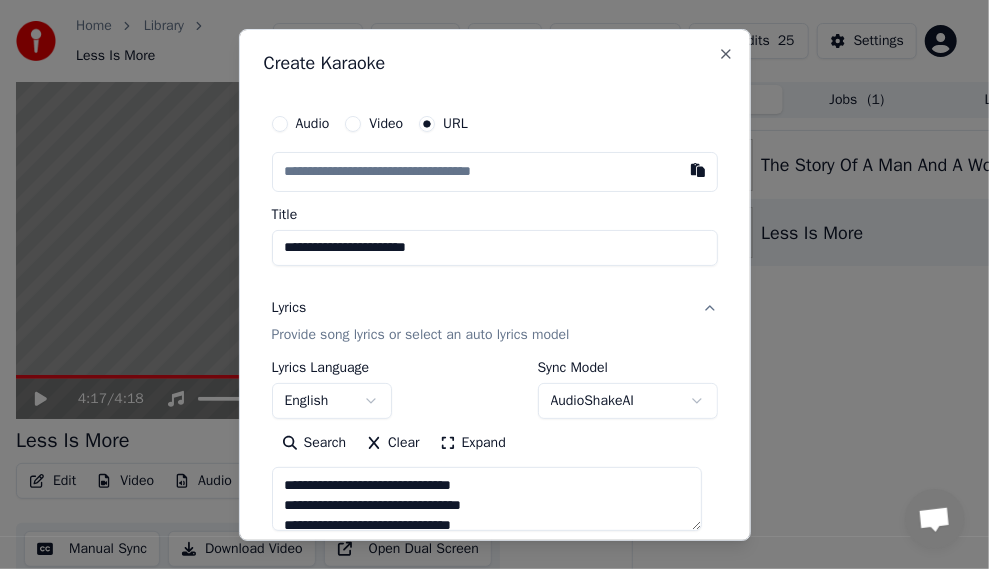 type on "**********" 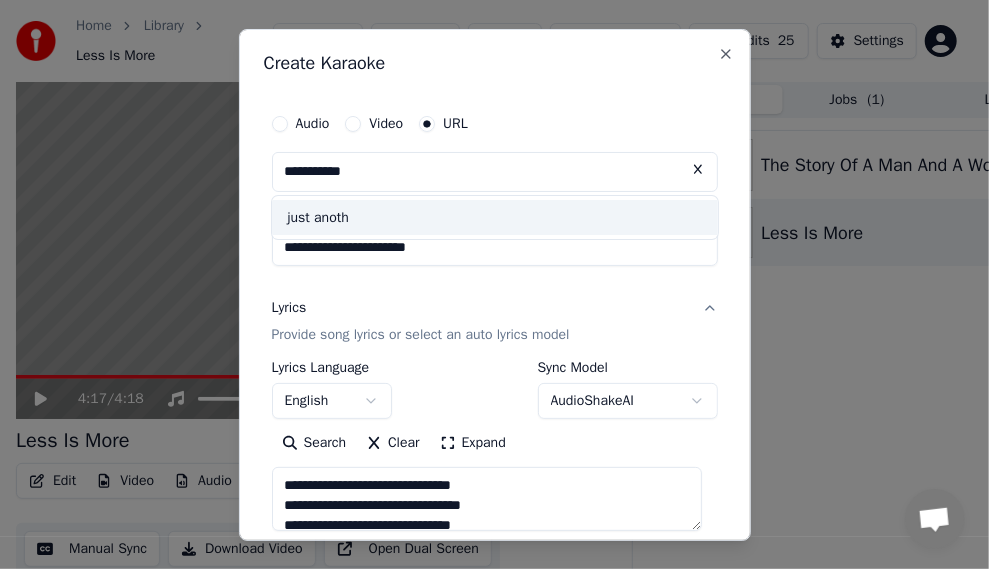 type on "**********" 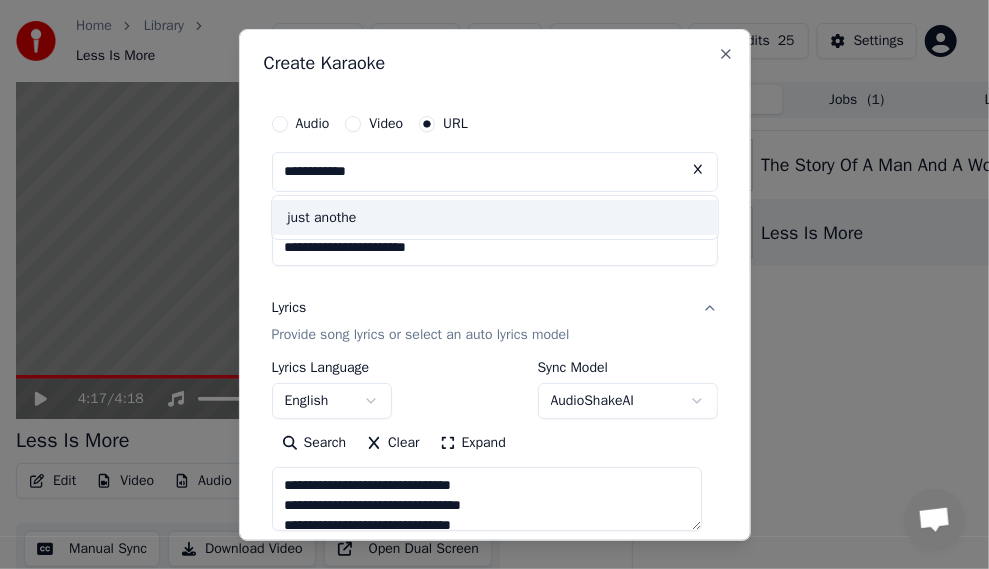type on "**********" 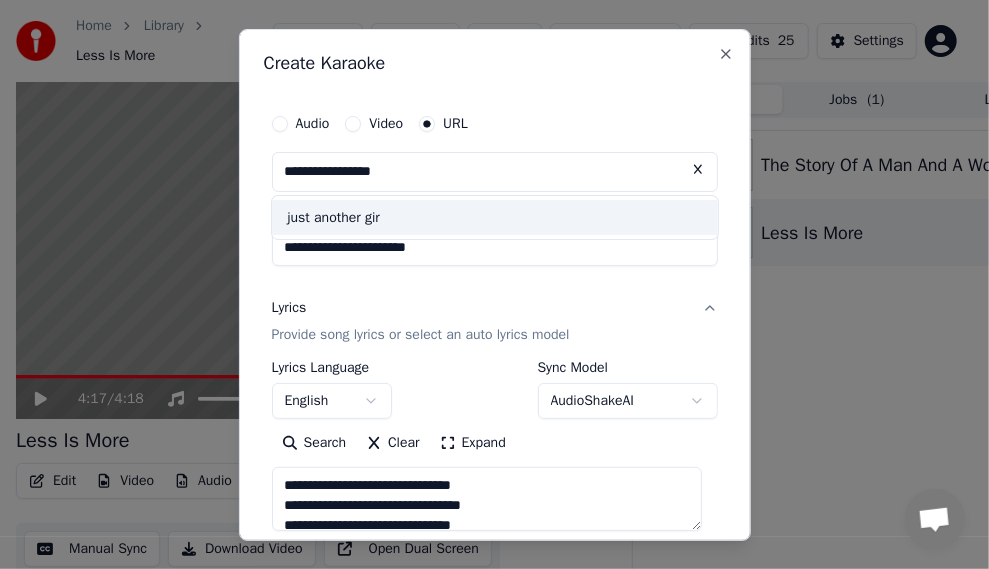 type on "**********" 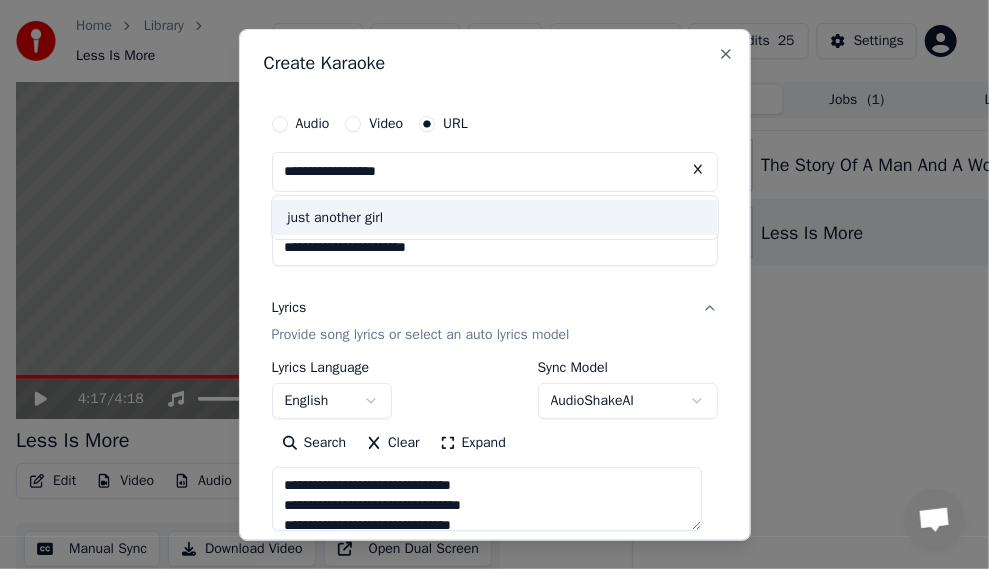 type on "**********" 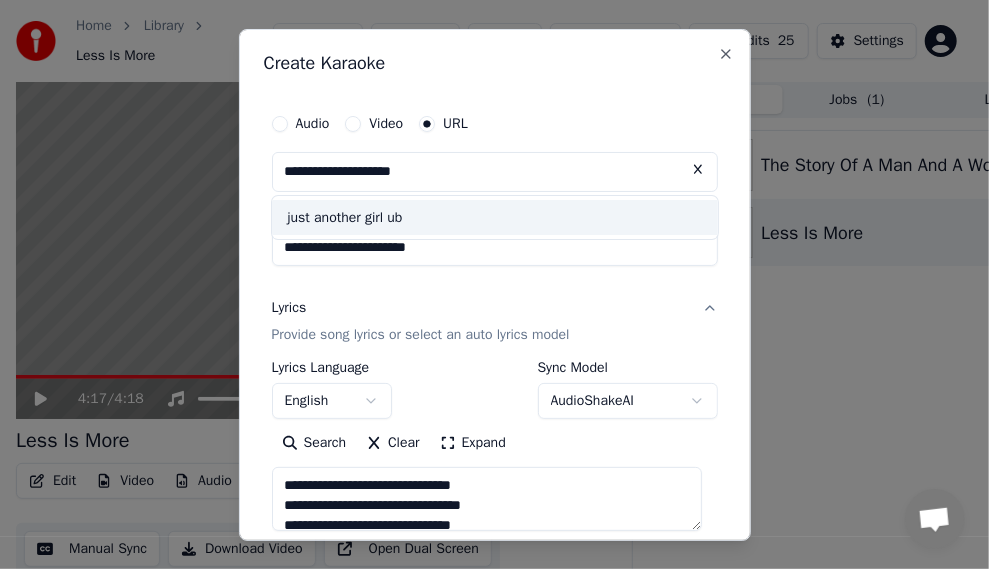 type on "**********" 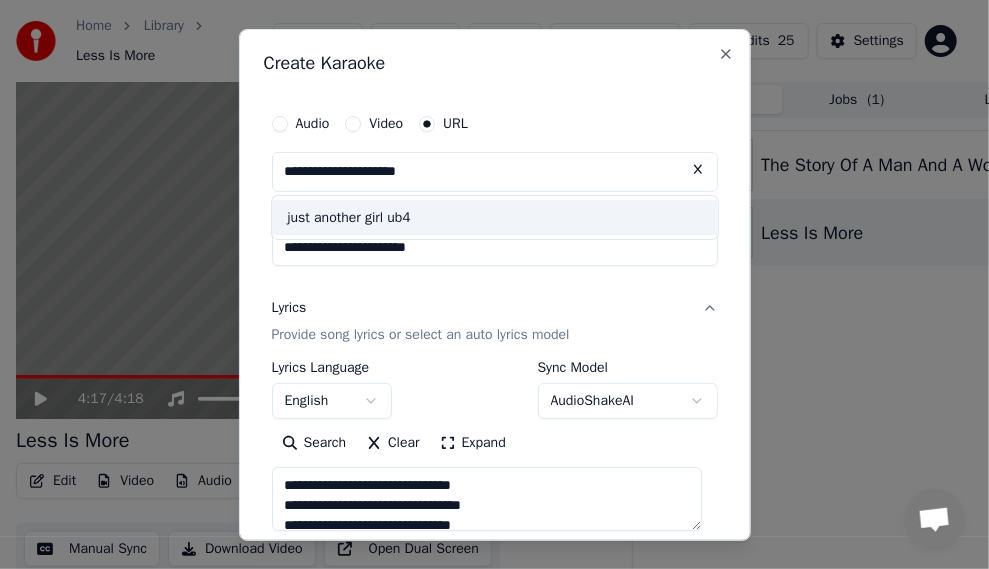type on "**********" 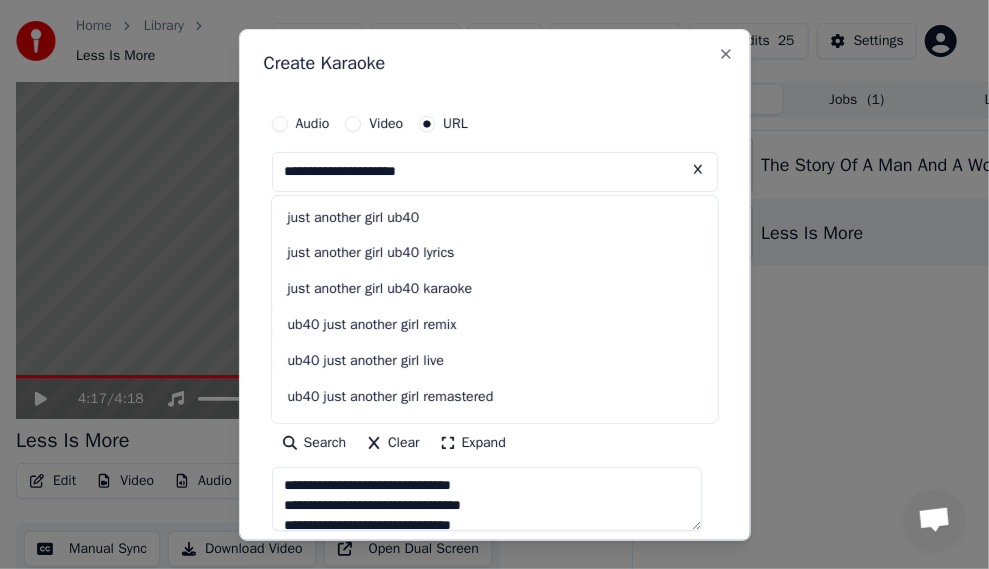 type on "**********" 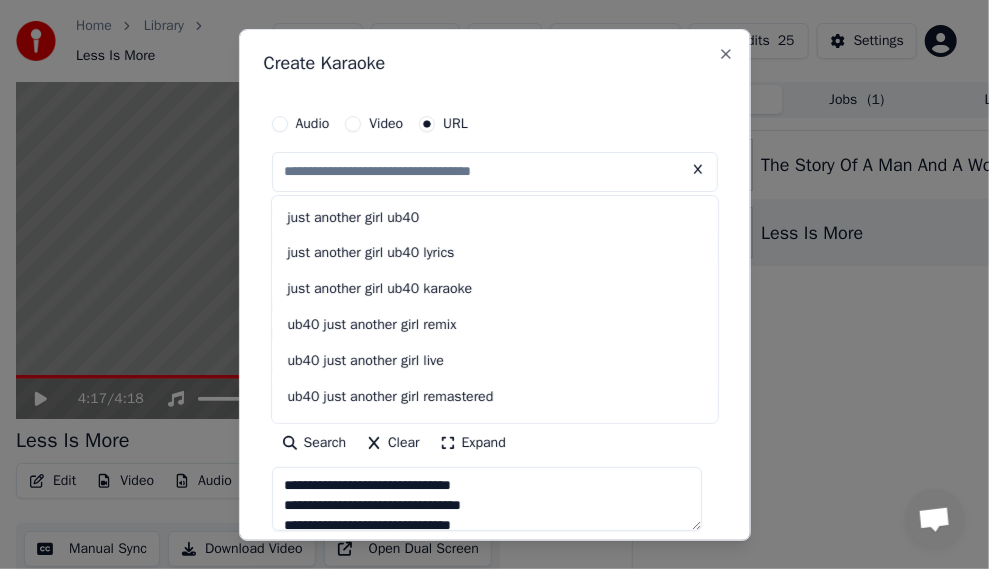 click at bounding box center [698, 169] 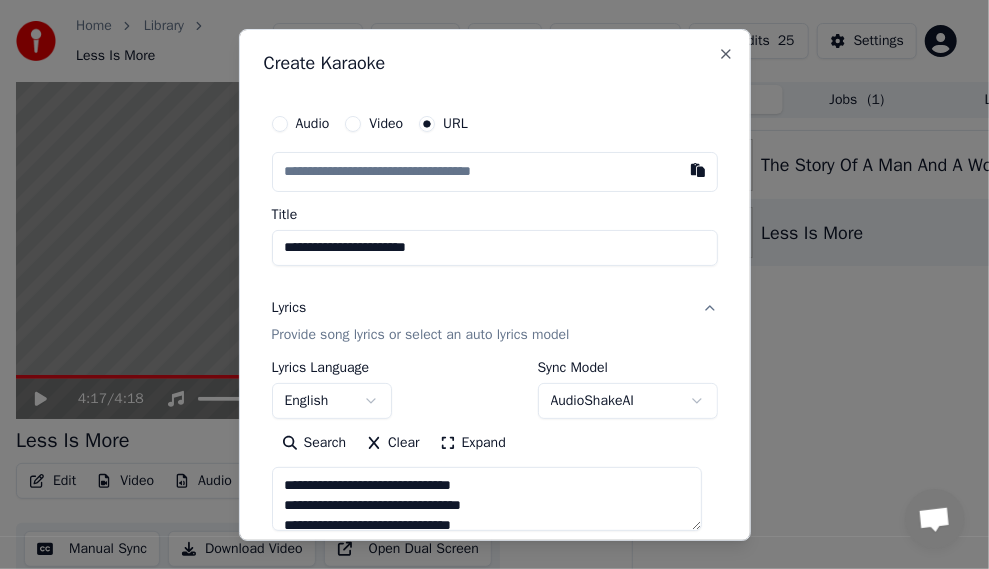 click on "Audio" at bounding box center [280, 123] 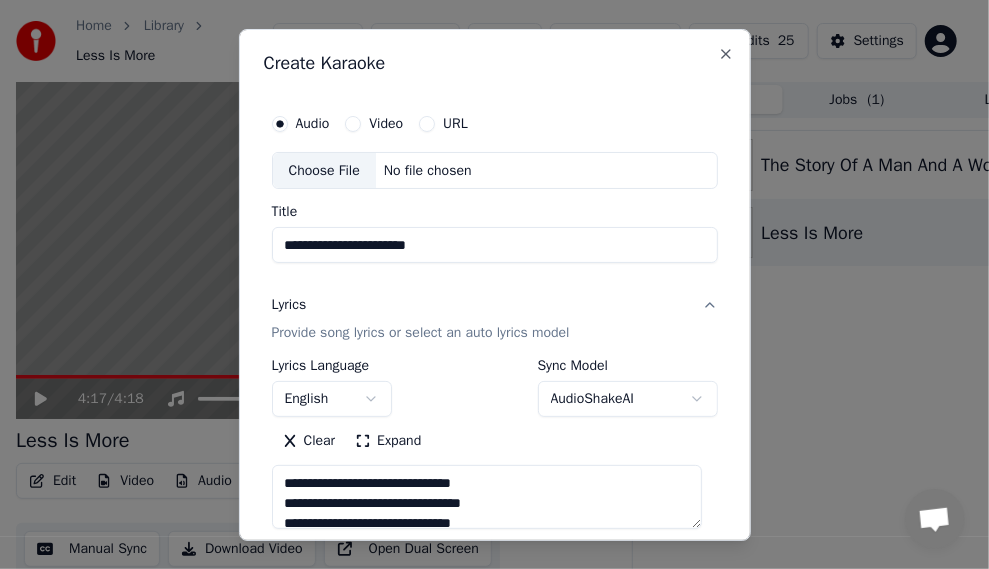 type 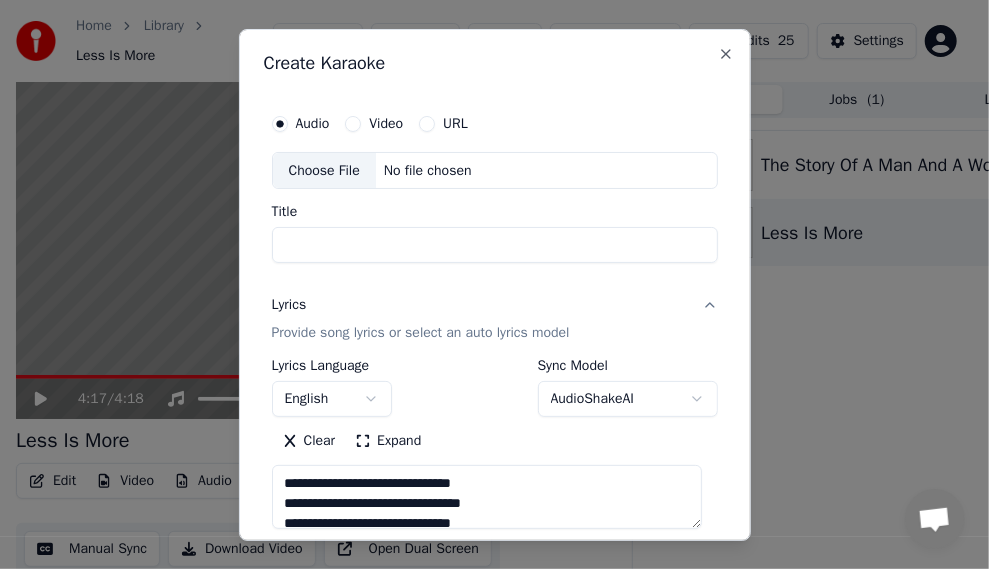 click on "Lyrics Provide song lyrics or select an auto lyrics model" at bounding box center (495, 319) 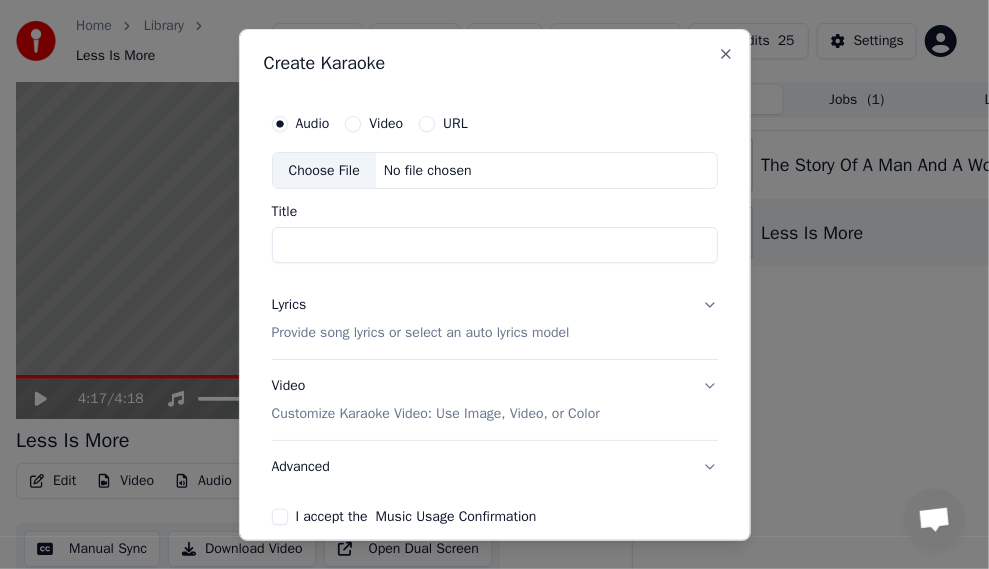 click on "Provide song lyrics or select an auto lyrics model" at bounding box center [421, 333] 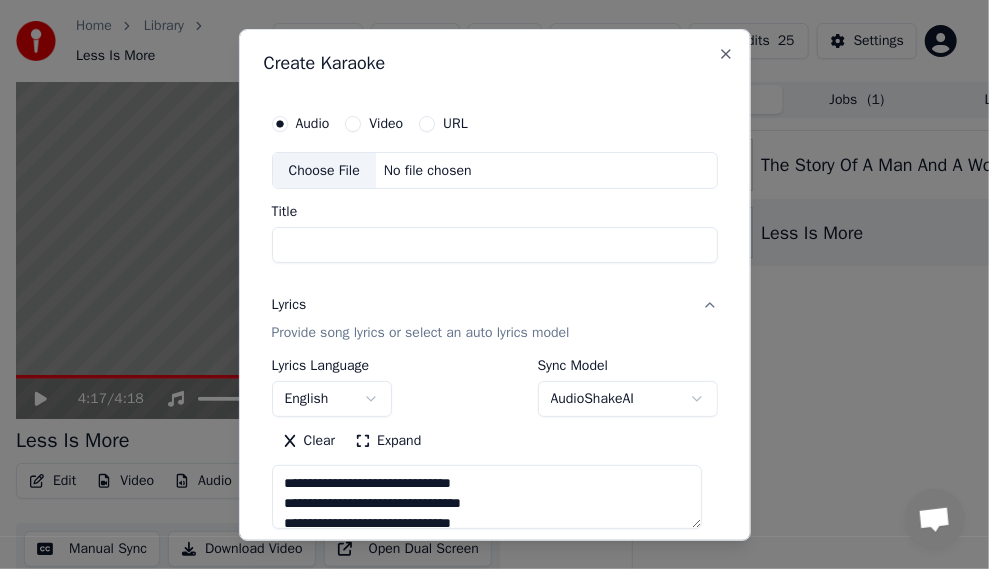 type on "**********" 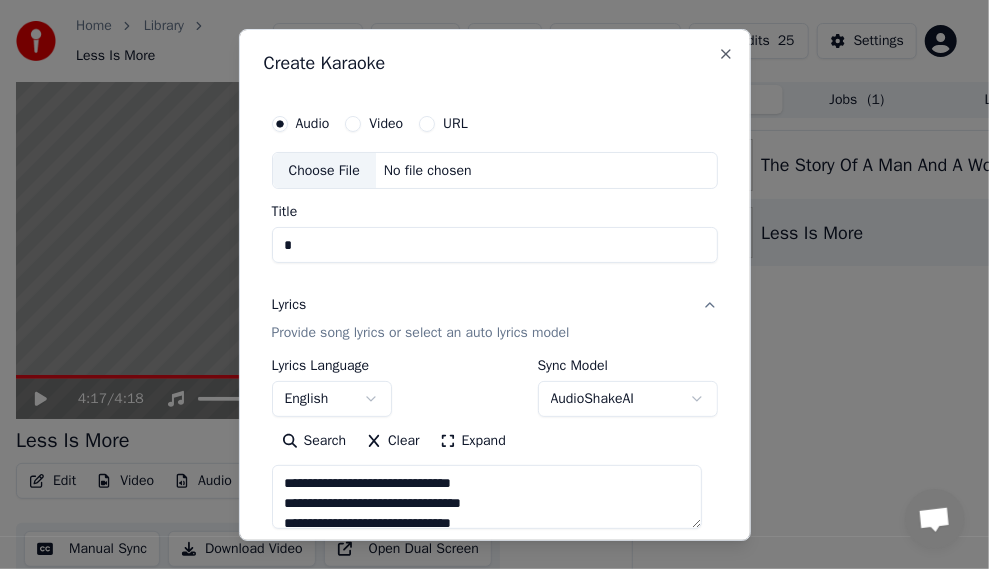 type on "**" 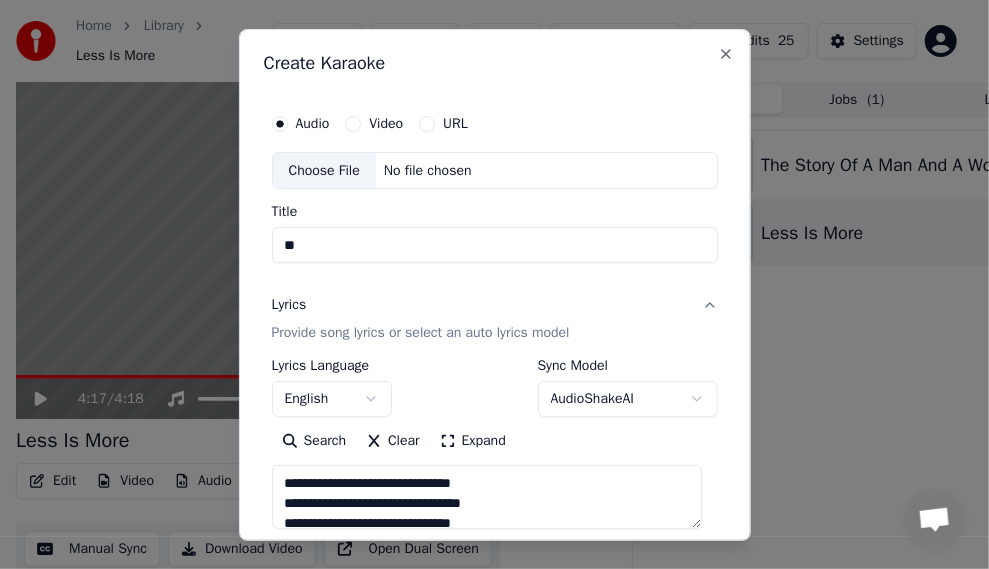 type on "***" 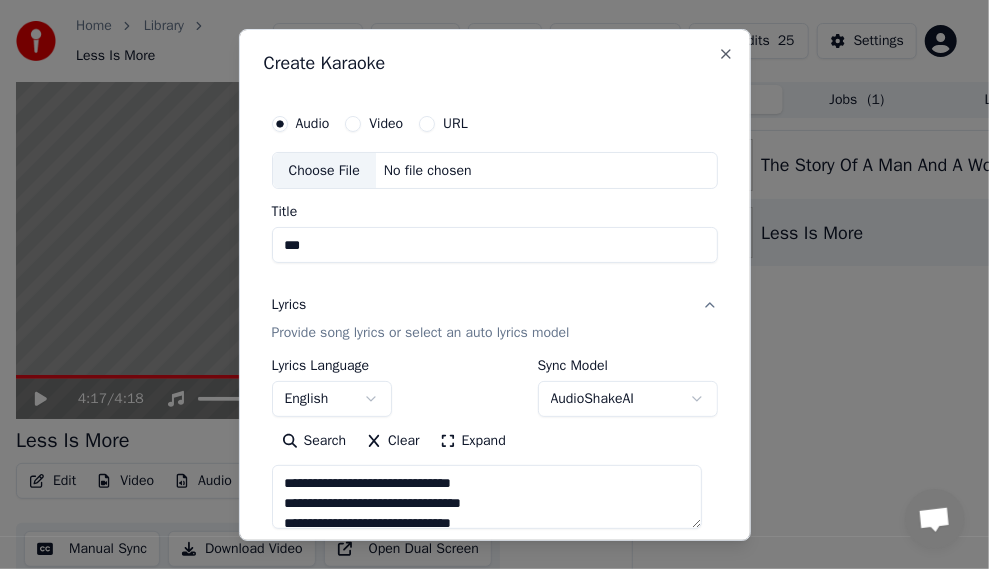 type on "**********" 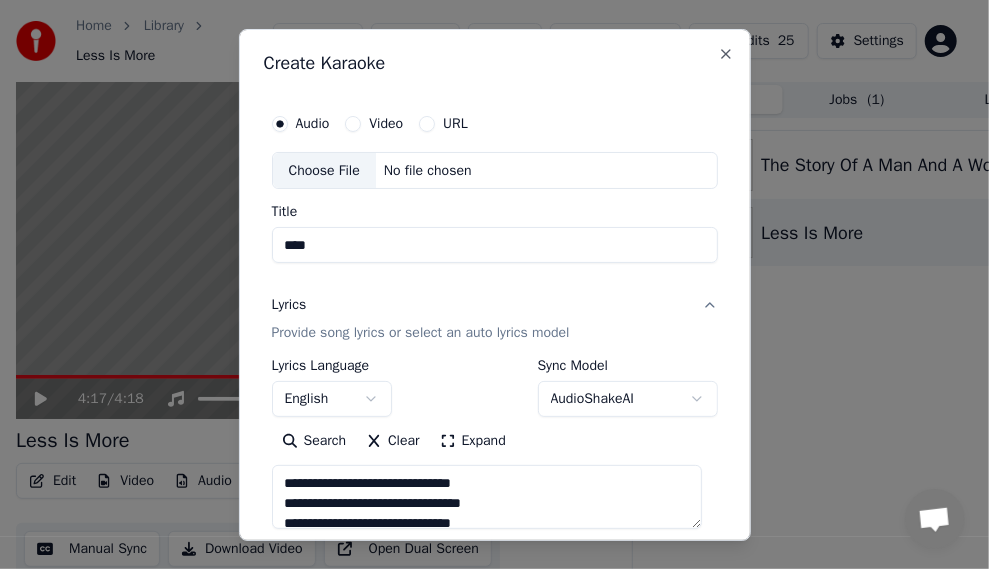 type on "***" 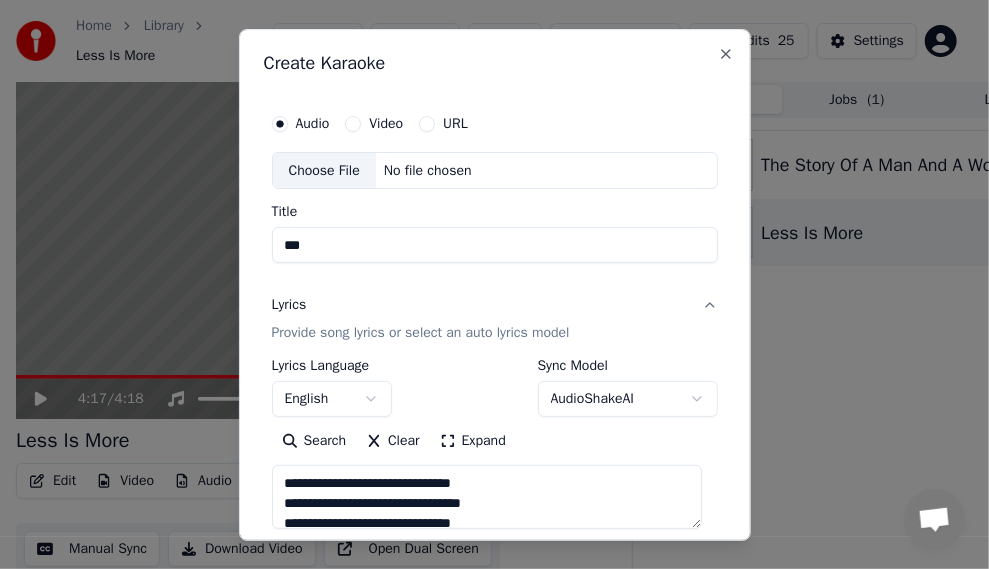type on "****" 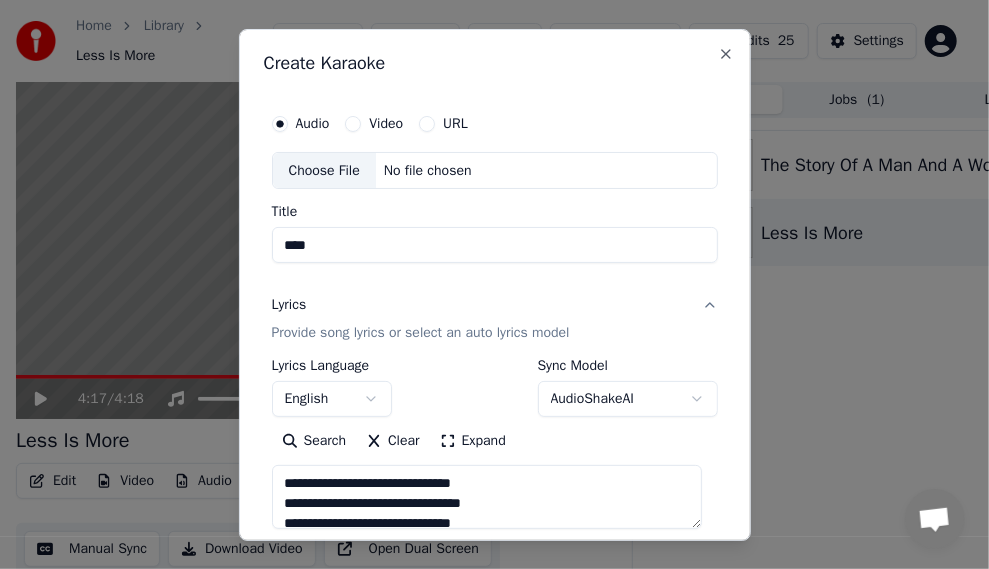 type on "**********" 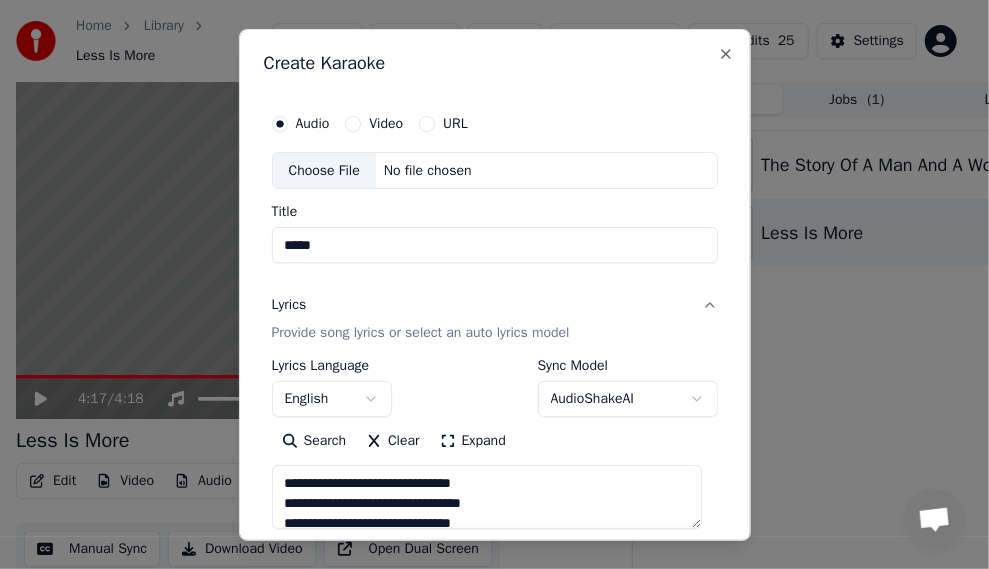 type on "****" 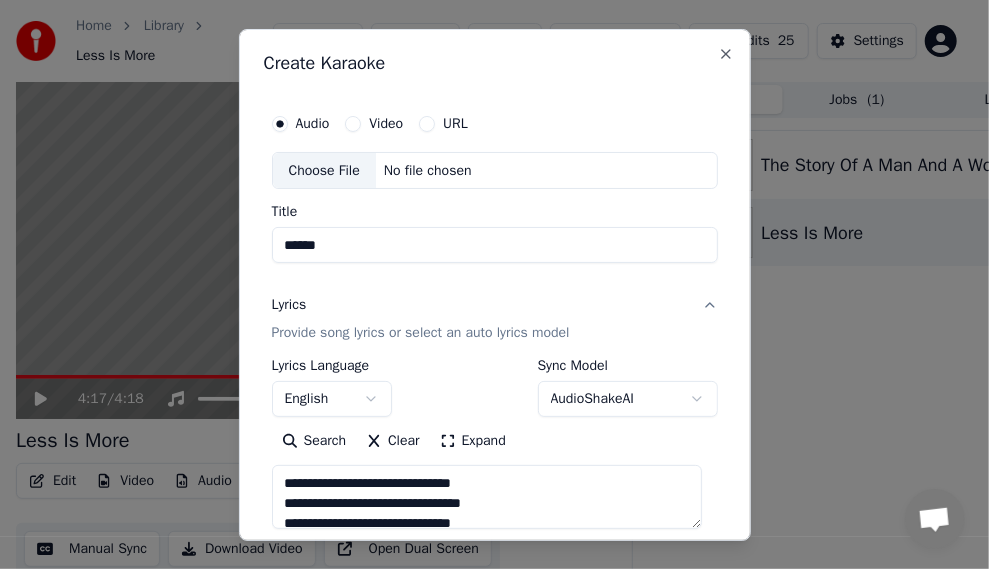 type 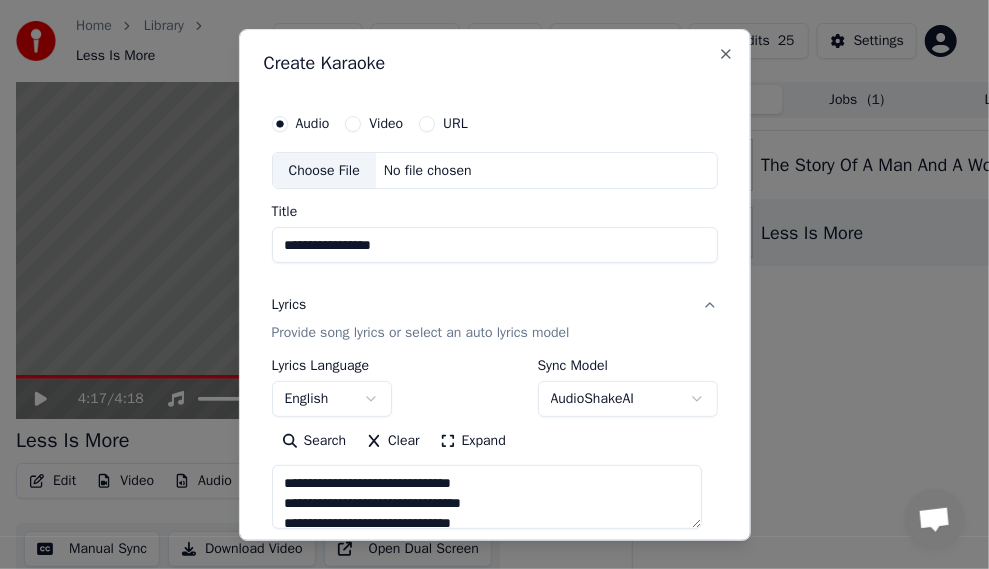 click on "**********" at bounding box center (495, 245) 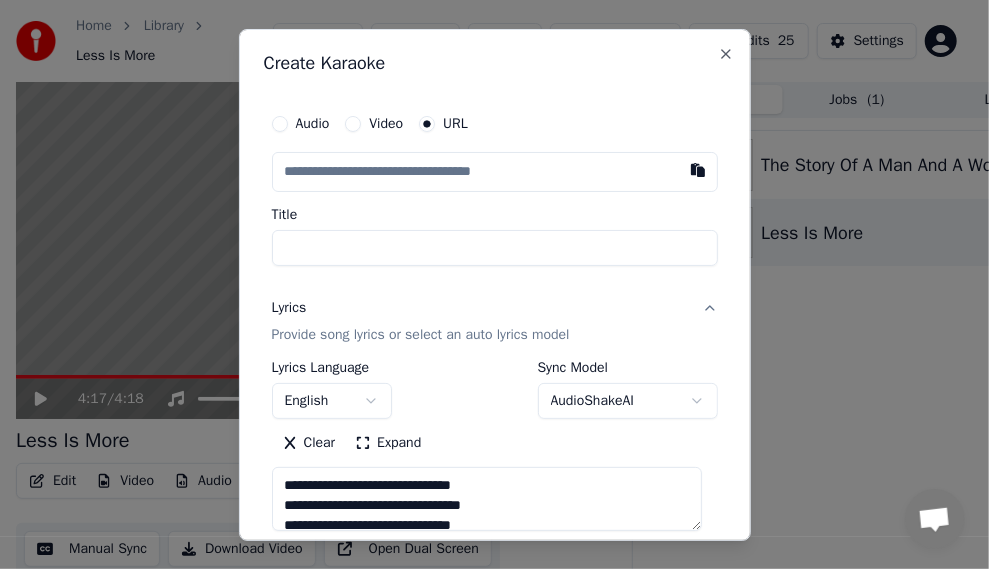 click at bounding box center [495, 171] 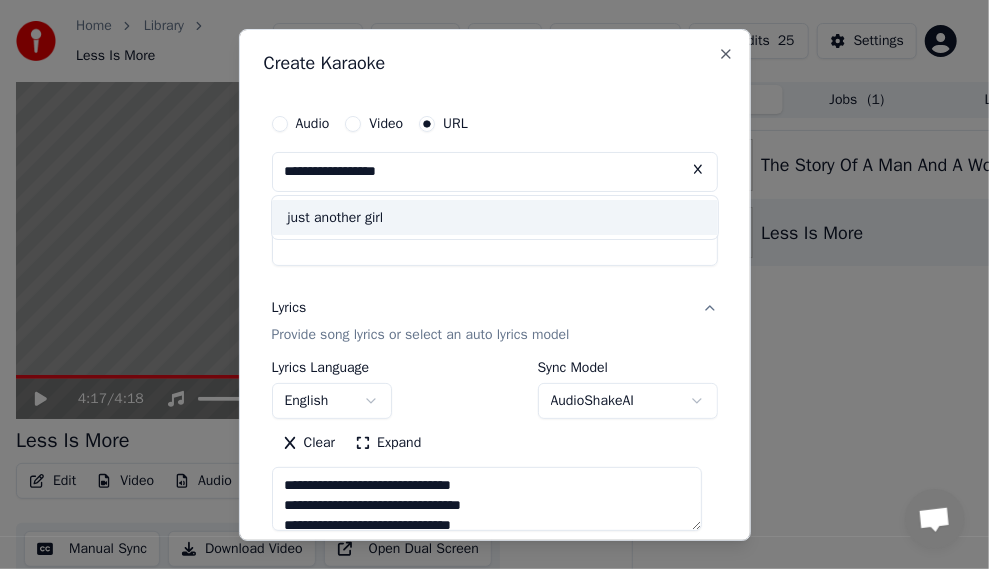 click on "just another girl" at bounding box center (495, 217) 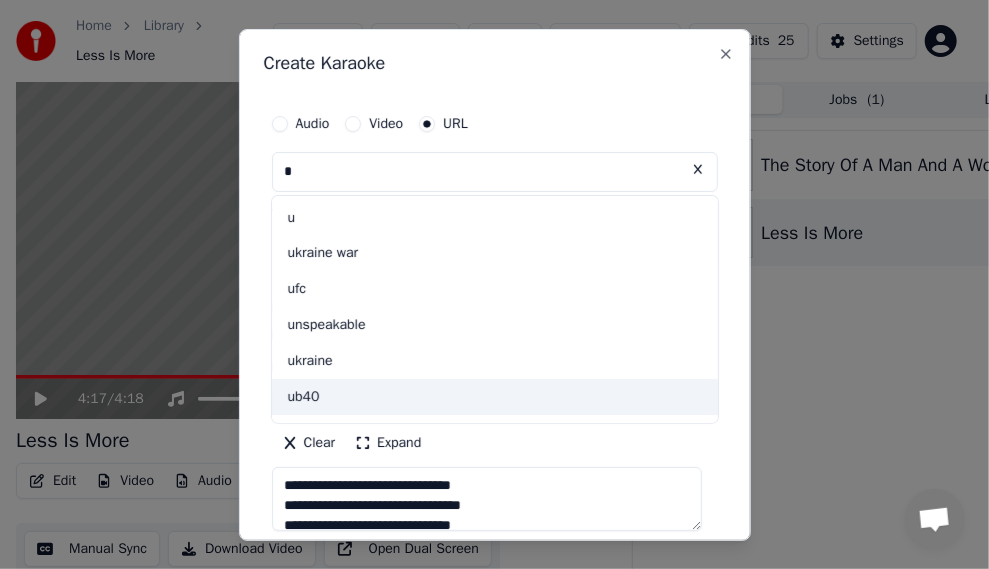 click on "ub40" at bounding box center [495, 397] 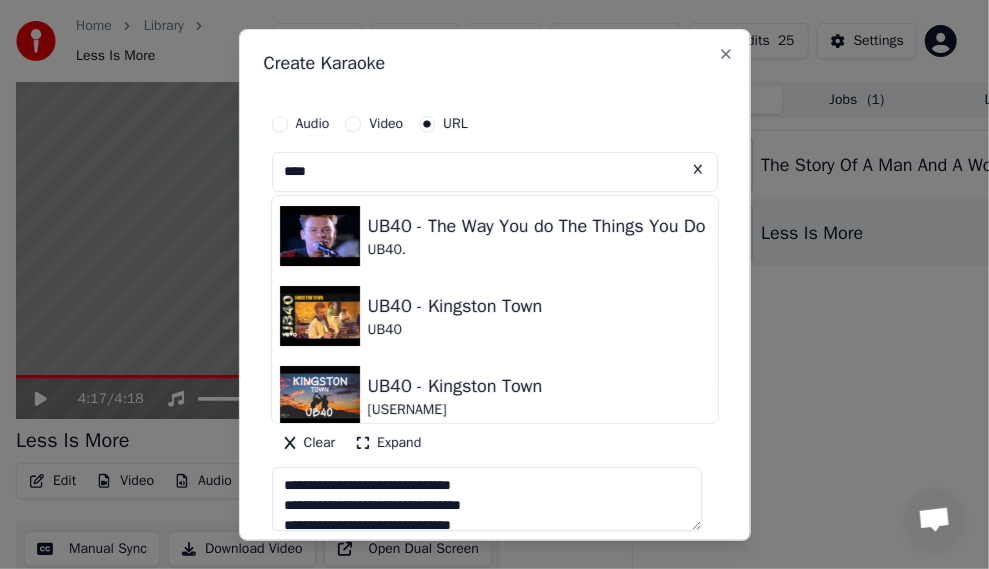 scroll, scrollTop: 0, scrollLeft: 0, axis: both 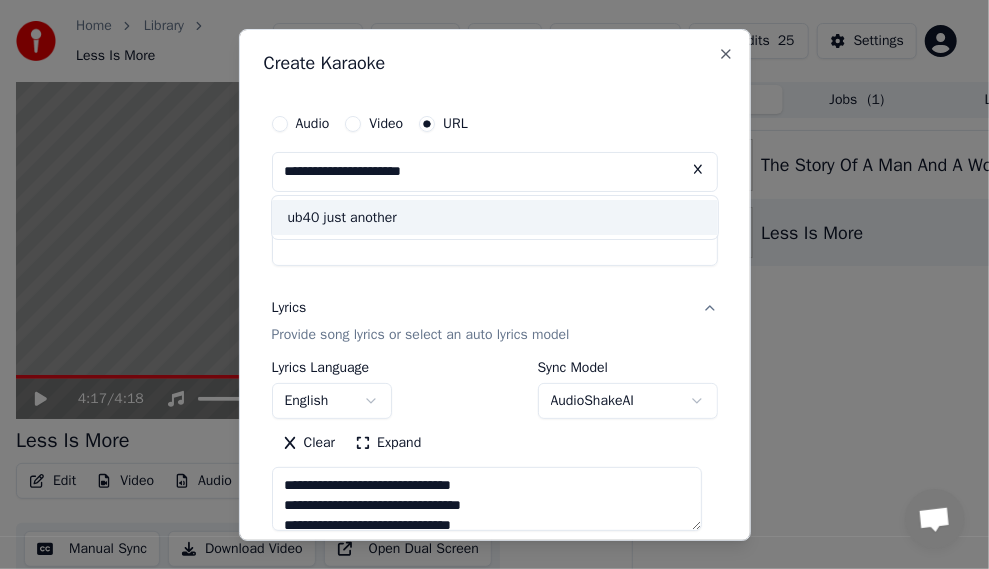 click on "**********" at bounding box center (495, 171) 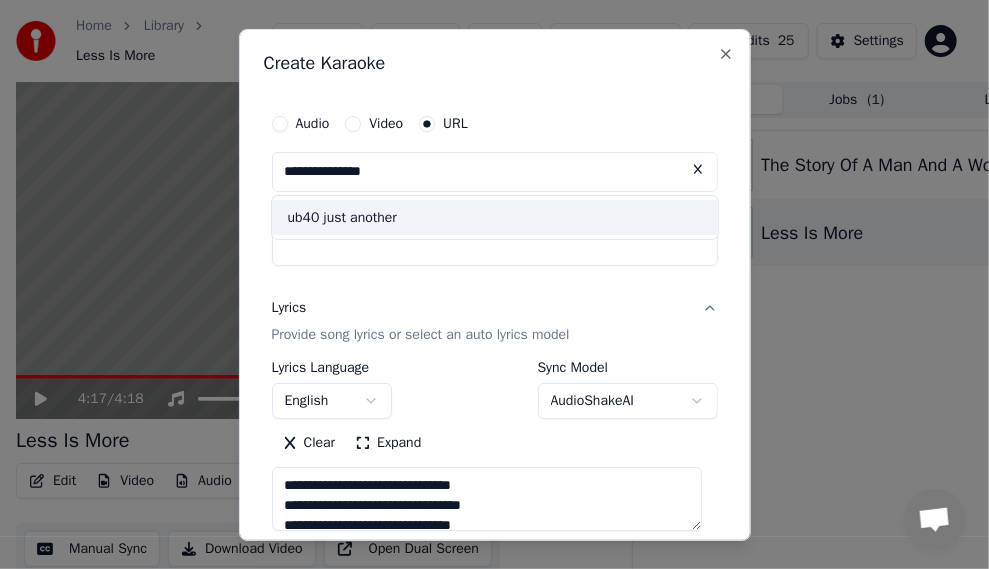 click on "**********" at bounding box center (495, 171) 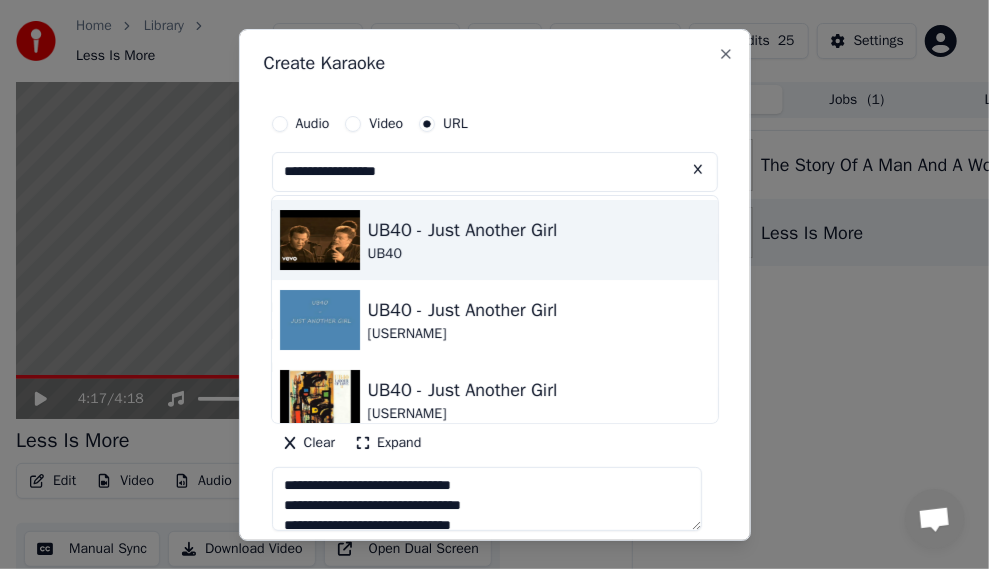 click on "UB40 - Just Another Girl" at bounding box center [463, 229] 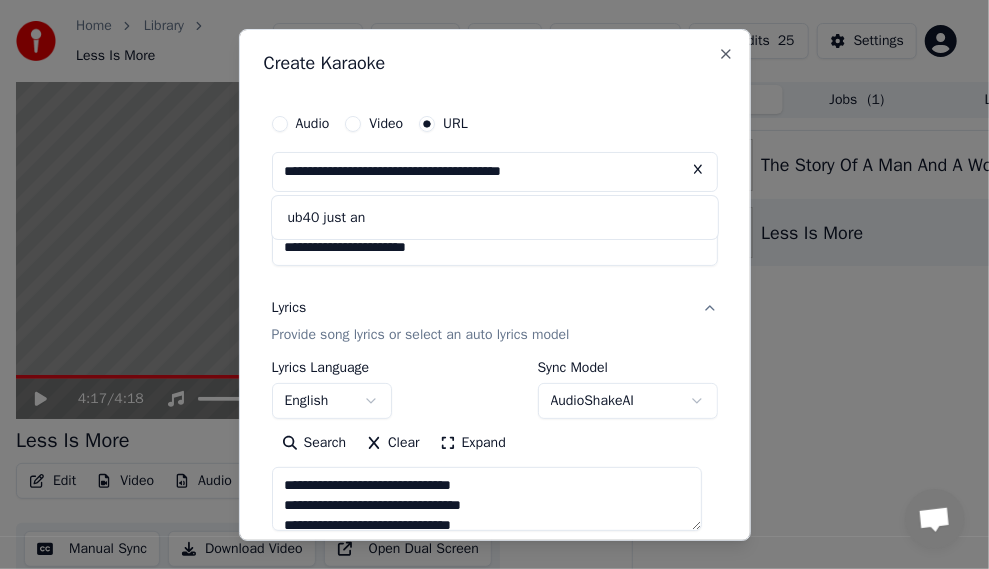 click on "**********" at bounding box center (495, 247) 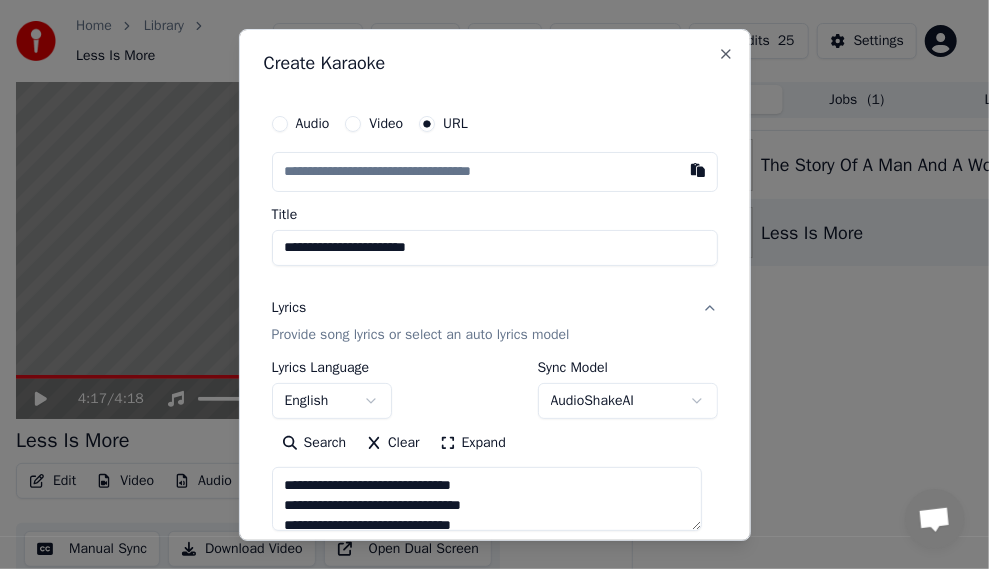 click at bounding box center [495, 171] 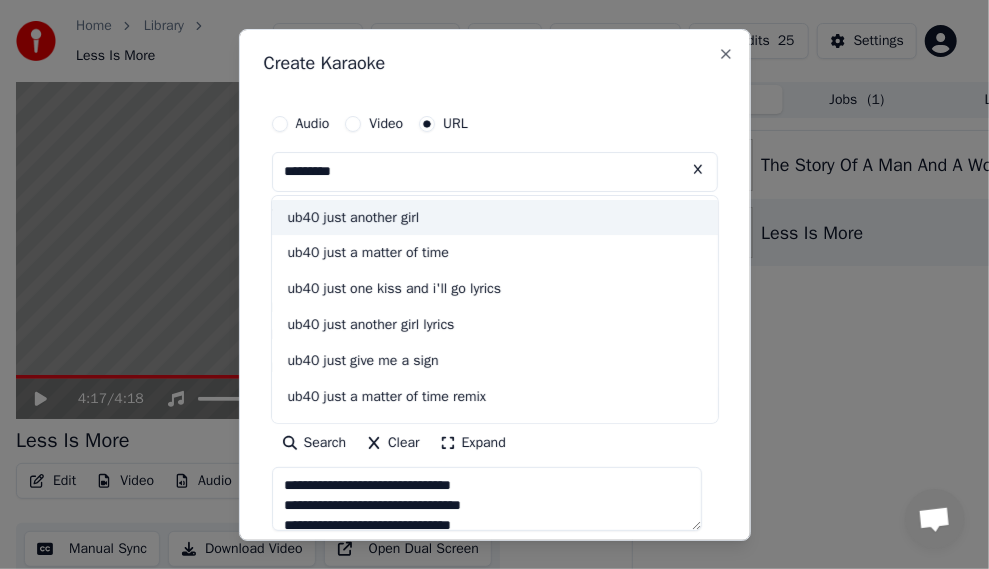 click on "ub40 just another girl" at bounding box center (495, 217) 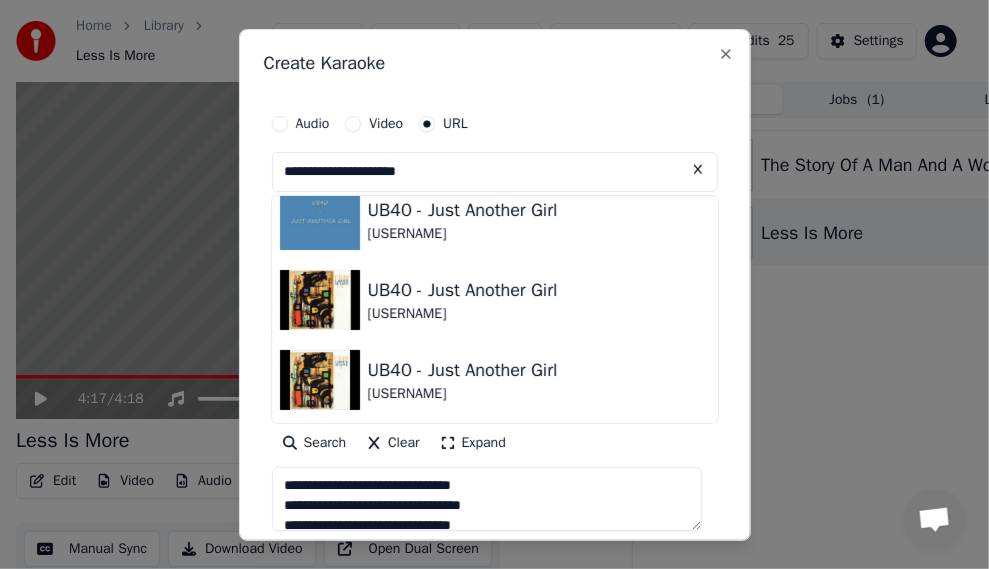 scroll, scrollTop: 0, scrollLeft: 0, axis: both 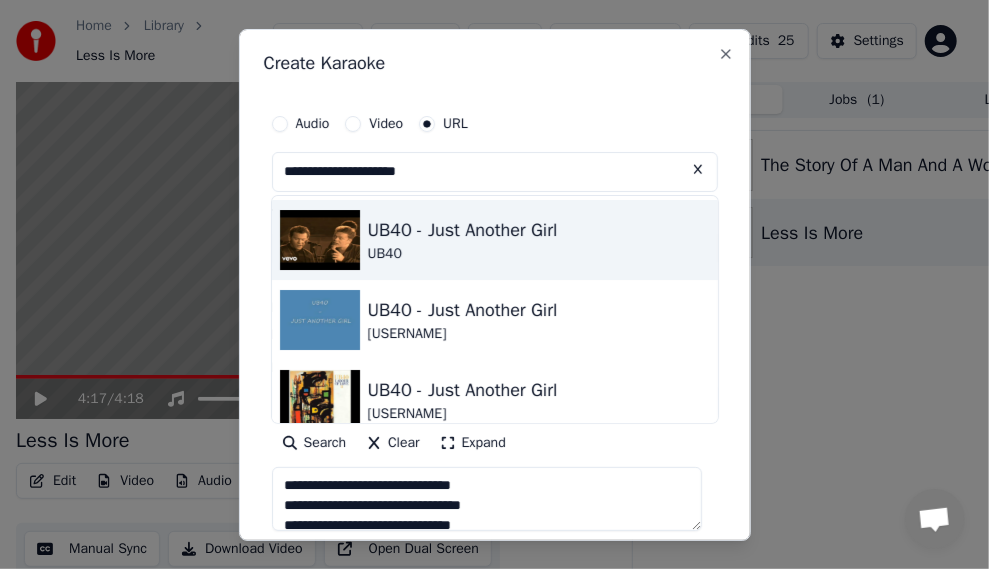 click on "UB40 - Just Another Girl" at bounding box center (463, 229) 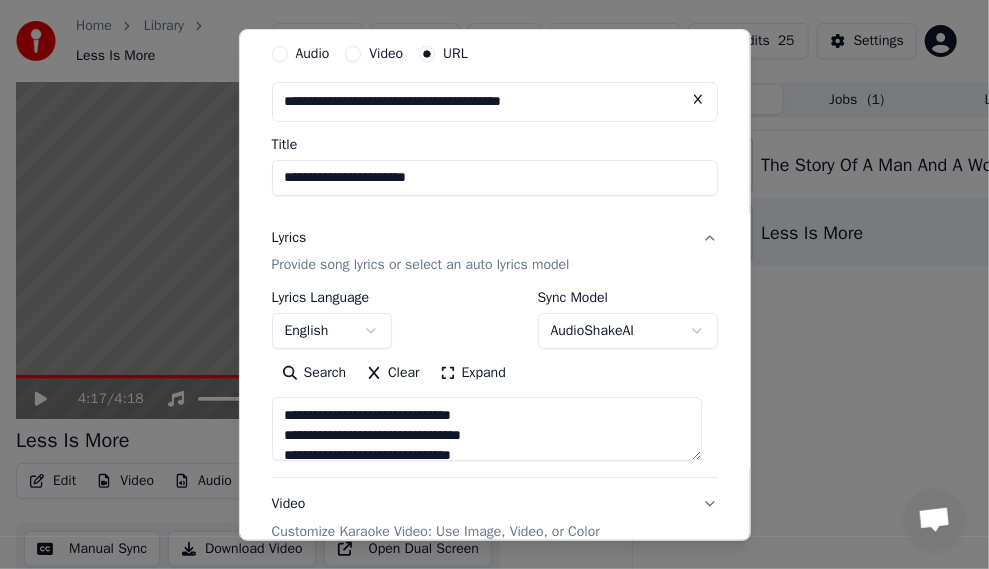 scroll, scrollTop: 100, scrollLeft: 0, axis: vertical 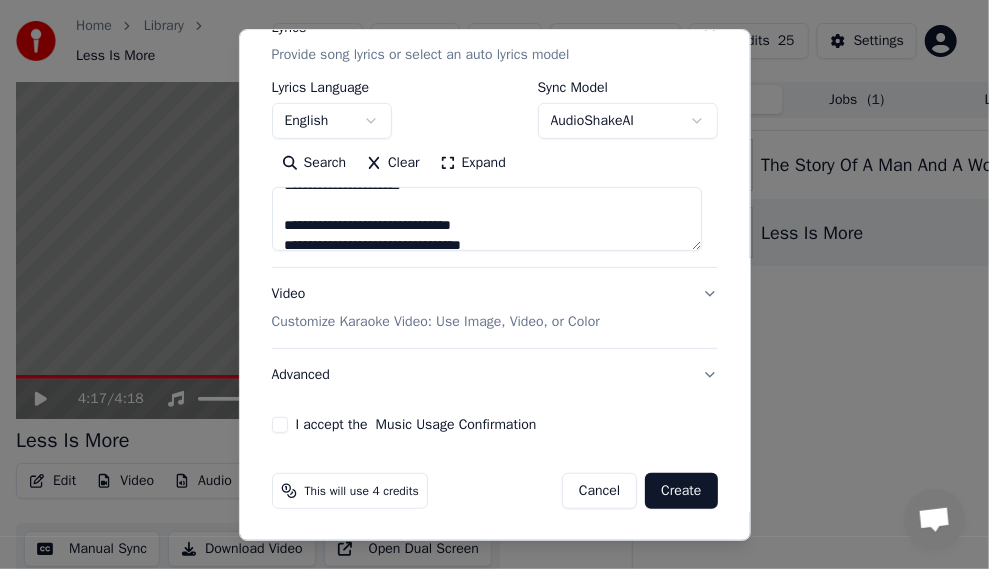 click on "I accept the   Music Usage Confirmation" at bounding box center [280, 425] 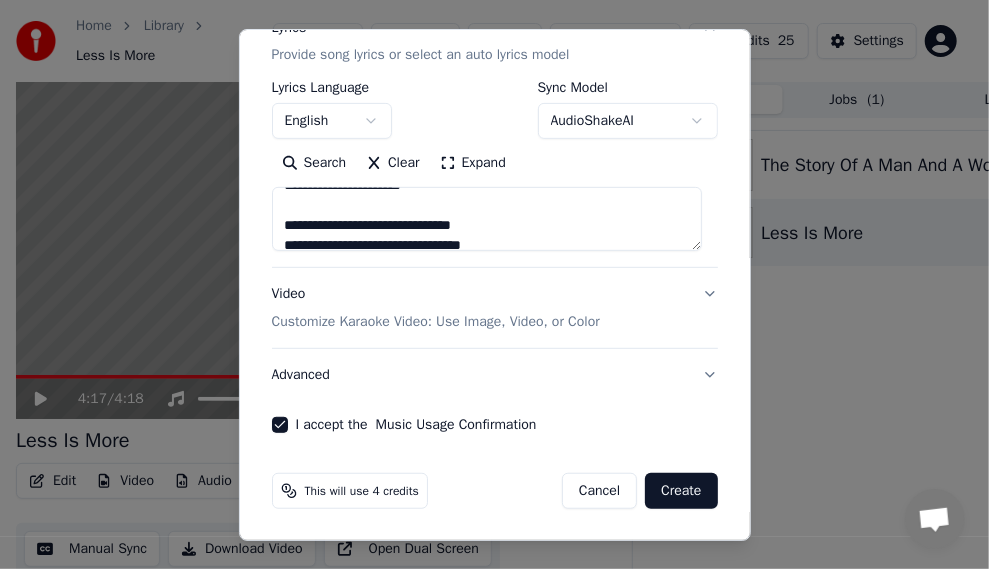 click on "Create" at bounding box center (681, 491) 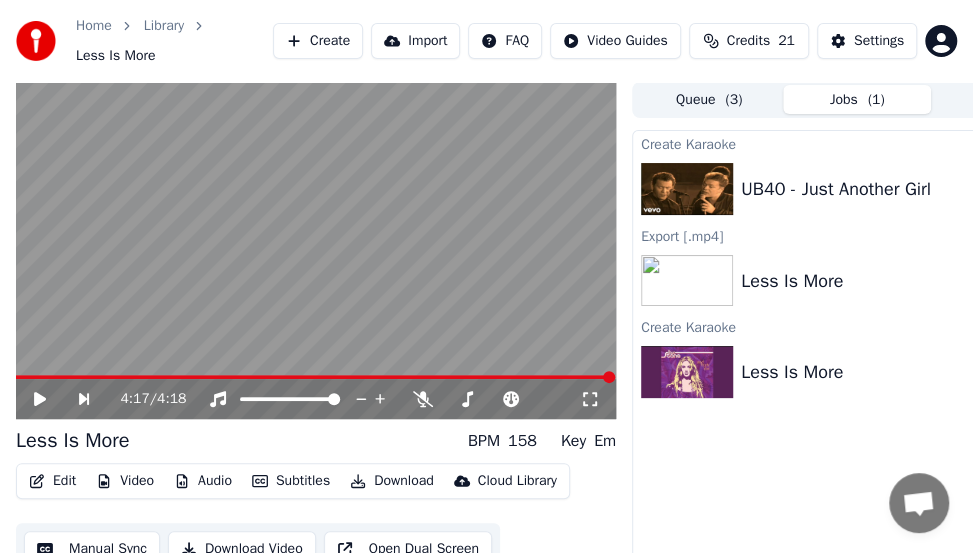 click on "Create Karaoke UB40 - Just Another Girl 99 % Export [.mp4] Less Is More Show Create Karaoke Less Is More Play" at bounding box center [857, 365] 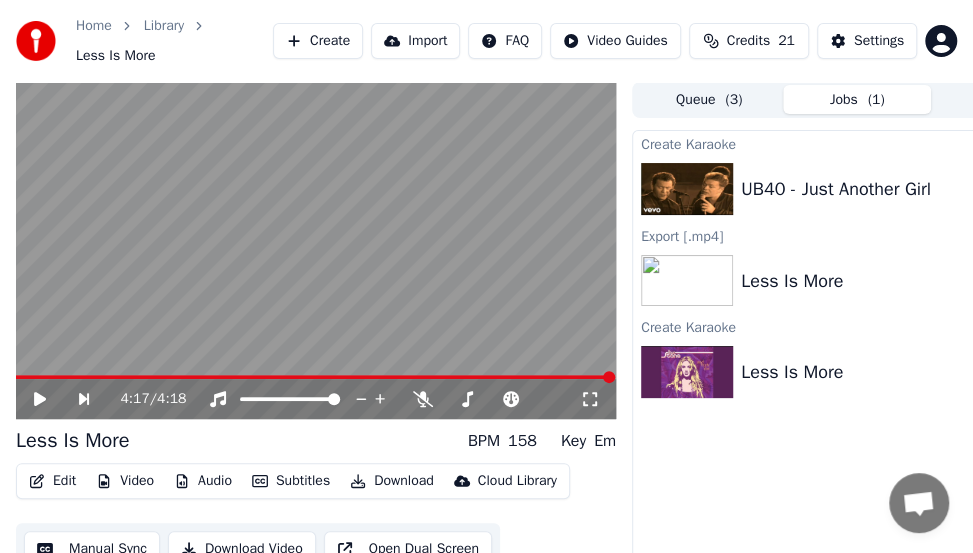 click at bounding box center [687, 189] 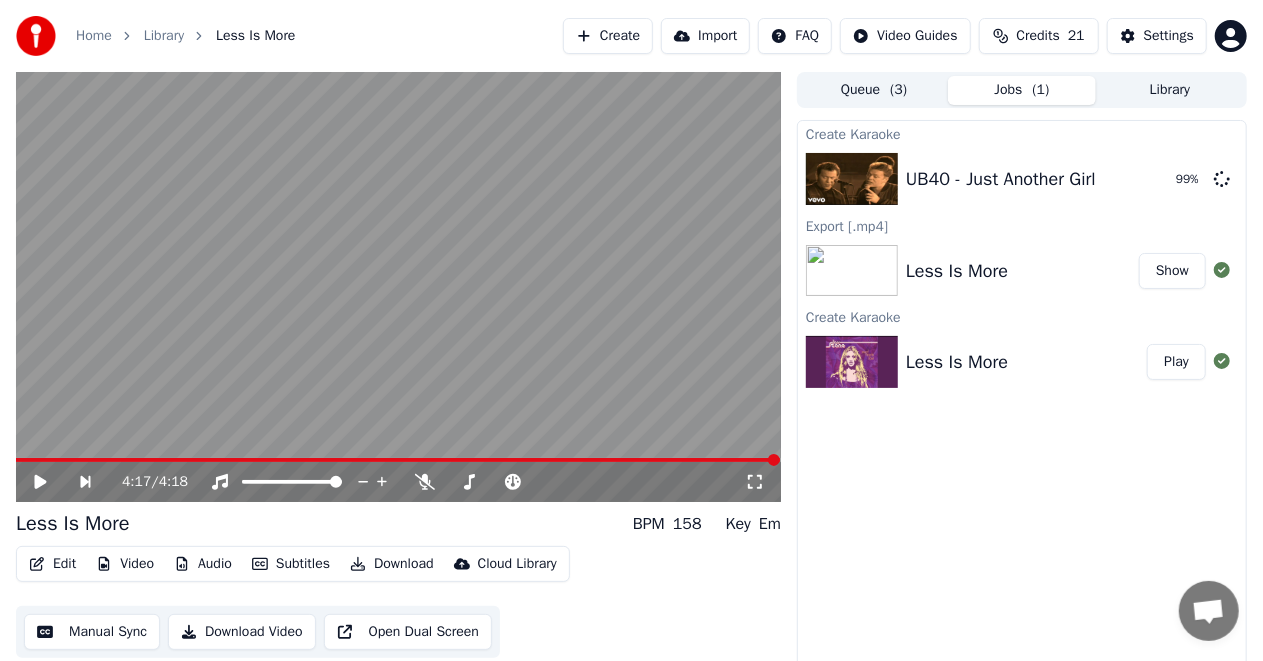 click on "( 1 )" at bounding box center (1041, 90) 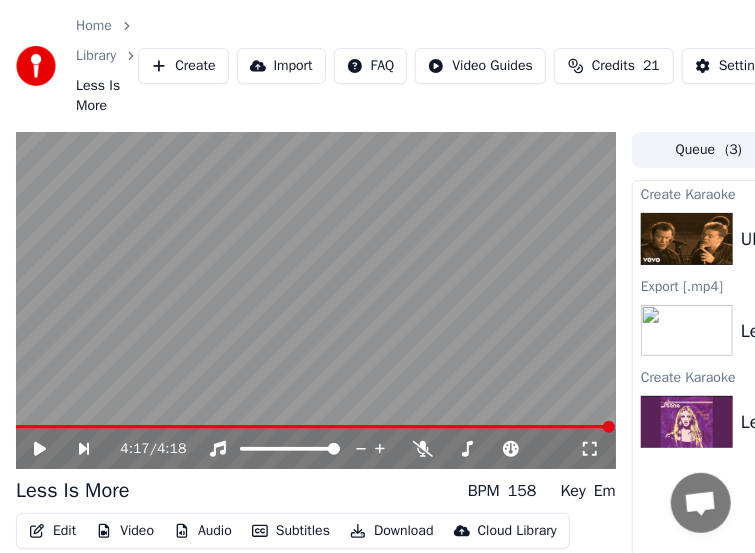 scroll, scrollTop: 0, scrollLeft: 326, axis: horizontal 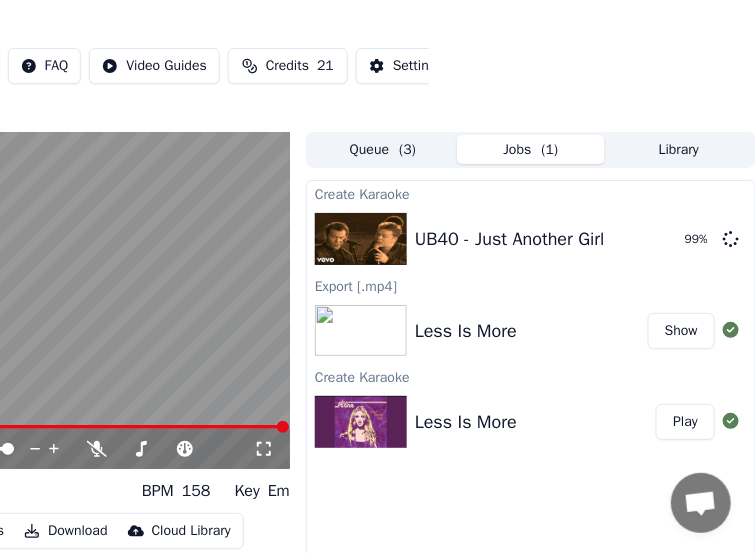 click on "Create Karaoke UB40 - Just Another Girl 99 % Export [.mp4] Less Is More Show Create Karaoke Less Is More Play" at bounding box center (531, 415) 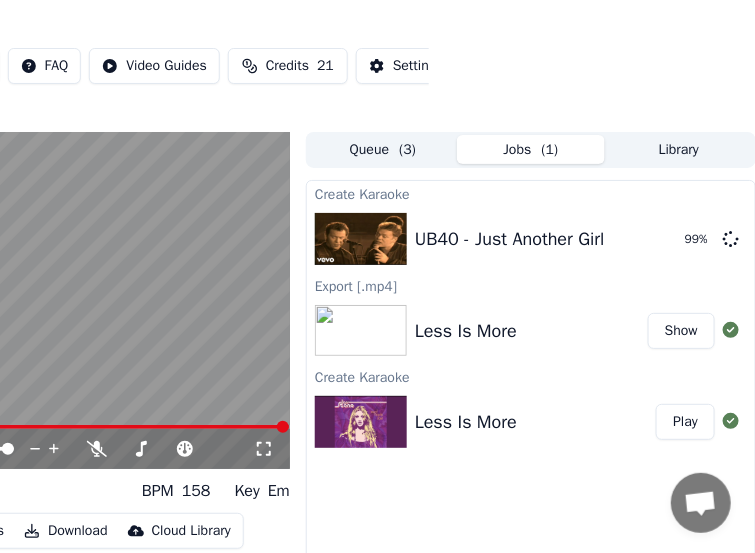 click on "( 3 )" at bounding box center [407, 150] 